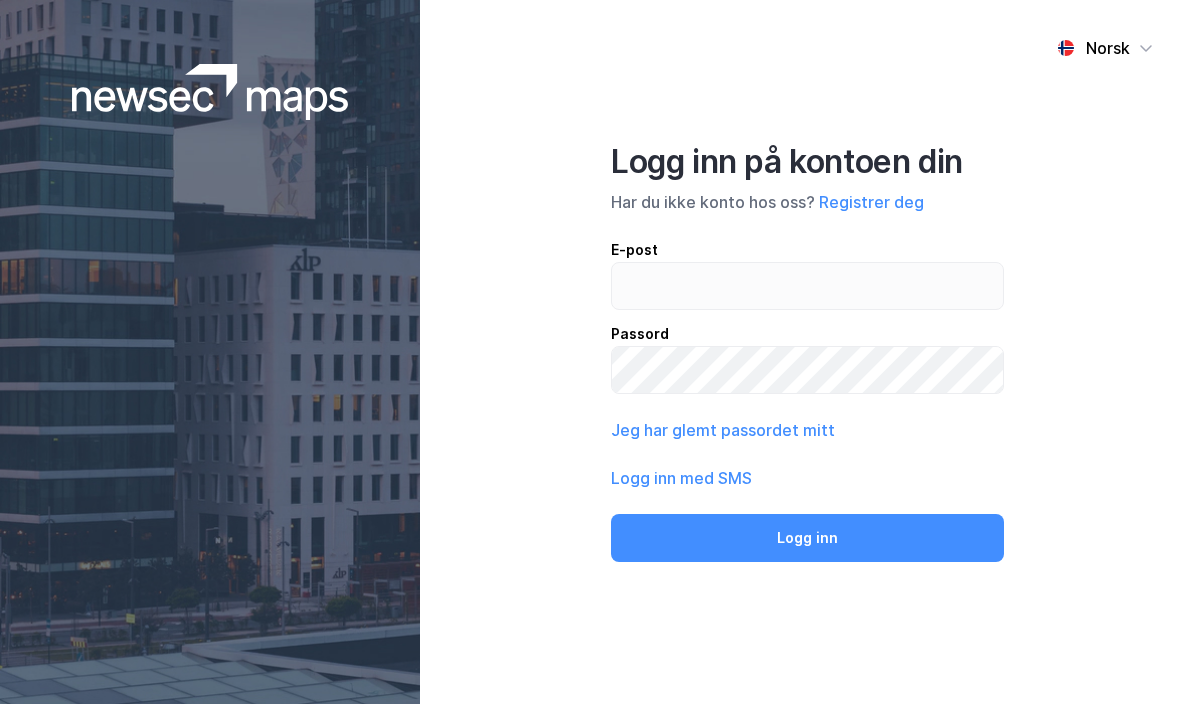 scroll, scrollTop: 0, scrollLeft: 0, axis: both 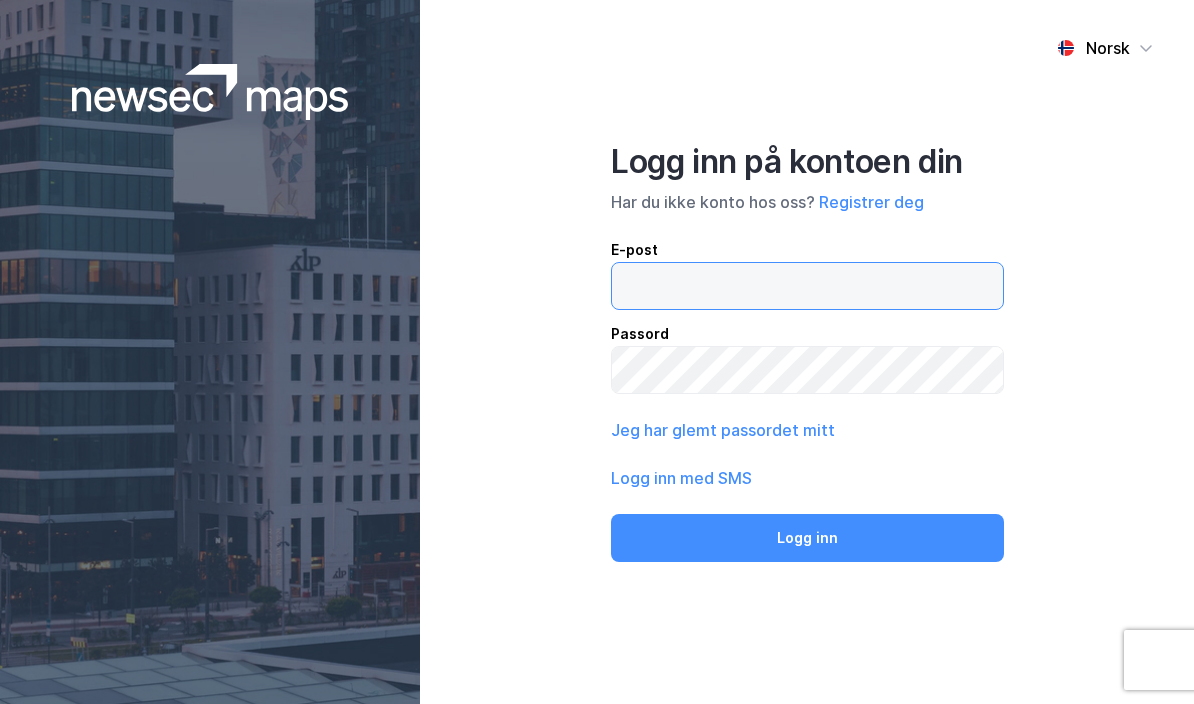 click at bounding box center [807, 286] 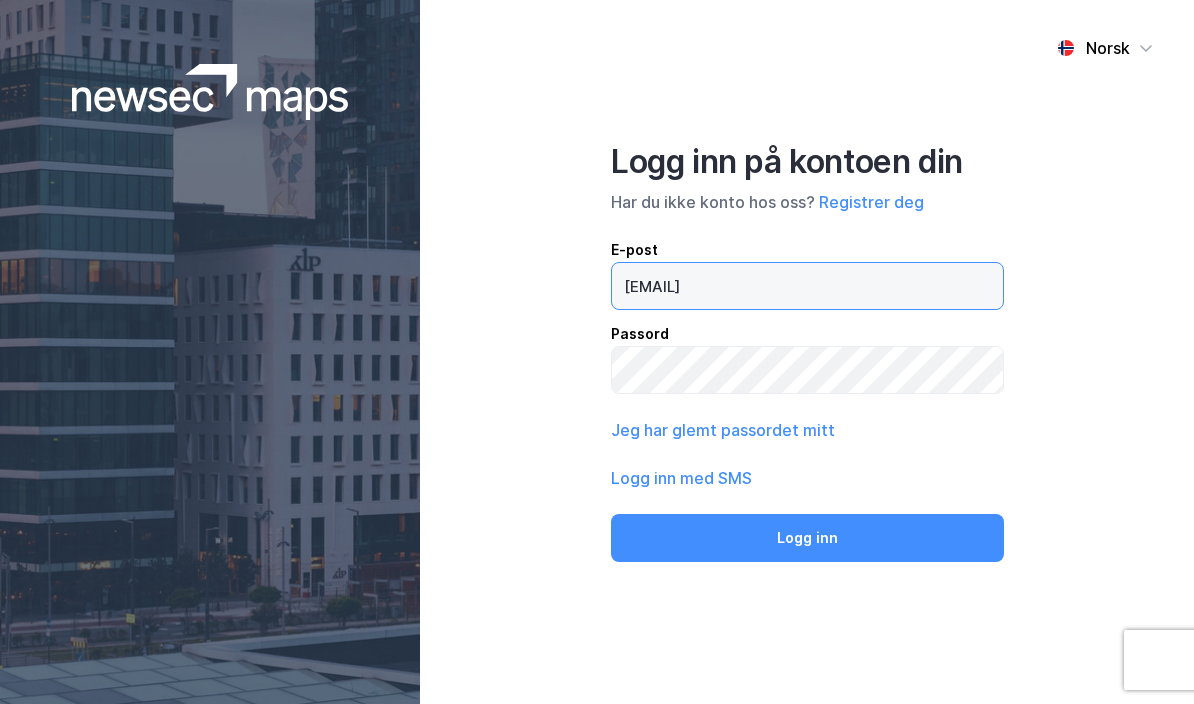 type on "[EMAIL]" 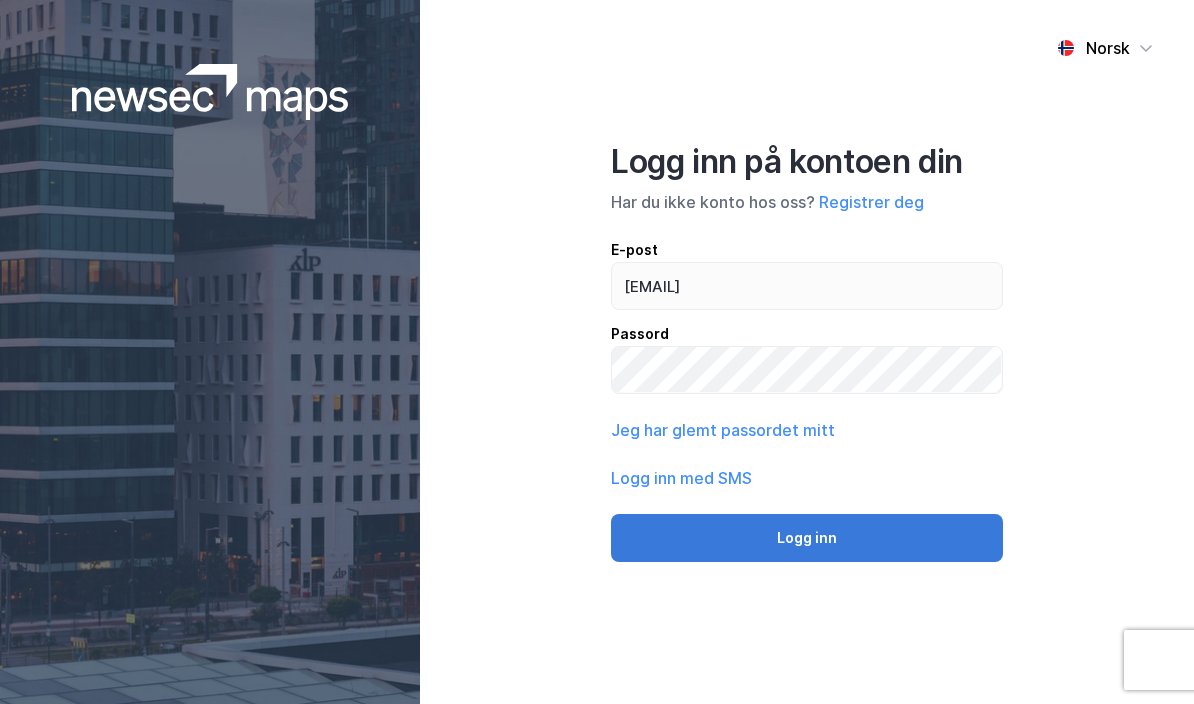 click on "Logg inn" at bounding box center [807, 538] 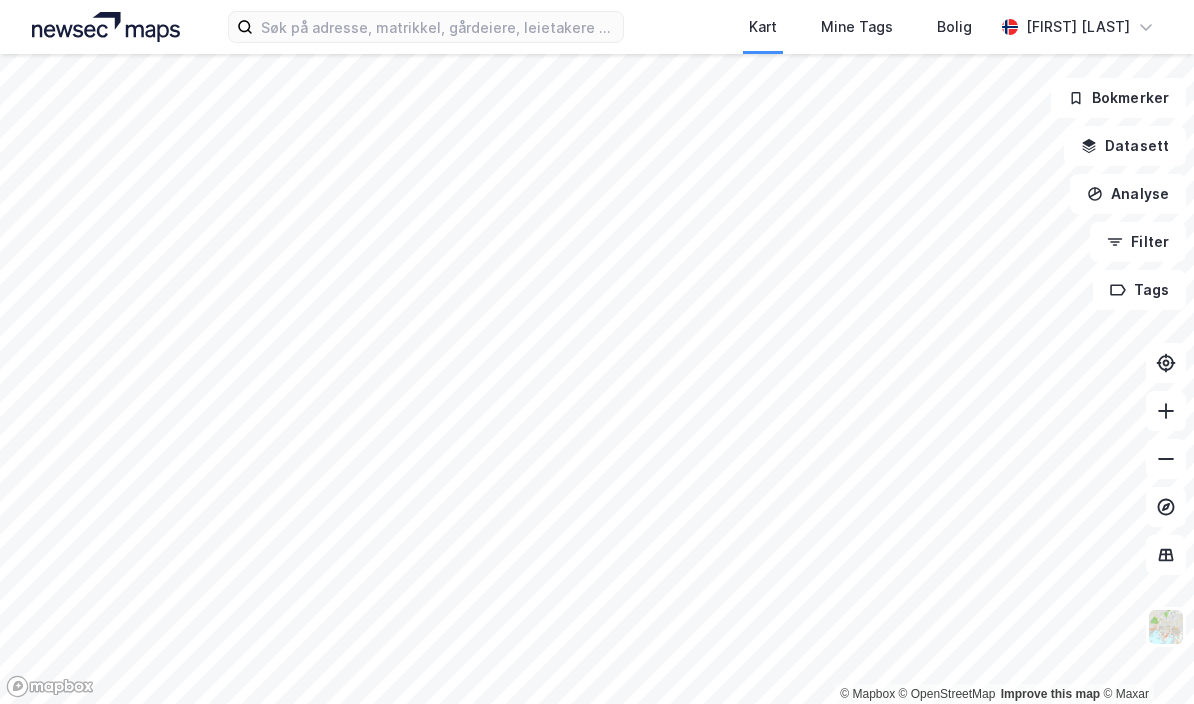 scroll, scrollTop: 2, scrollLeft: 0, axis: vertical 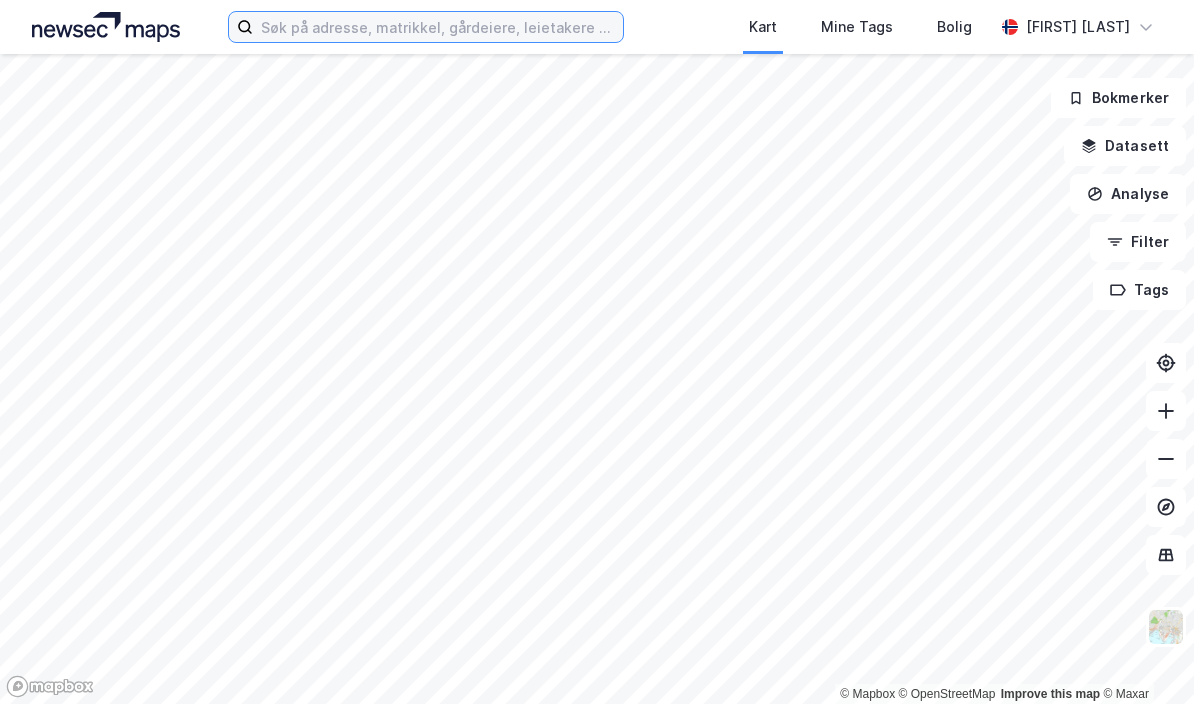 click at bounding box center [438, 27] 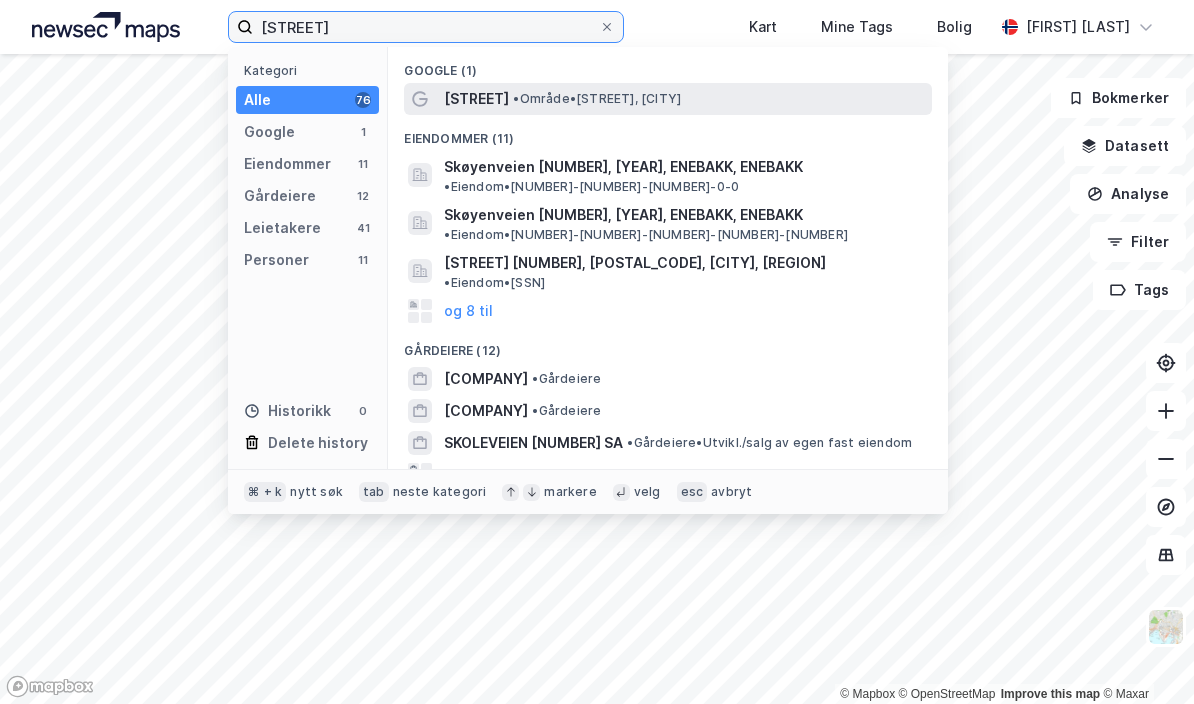 type on "[STREET]" 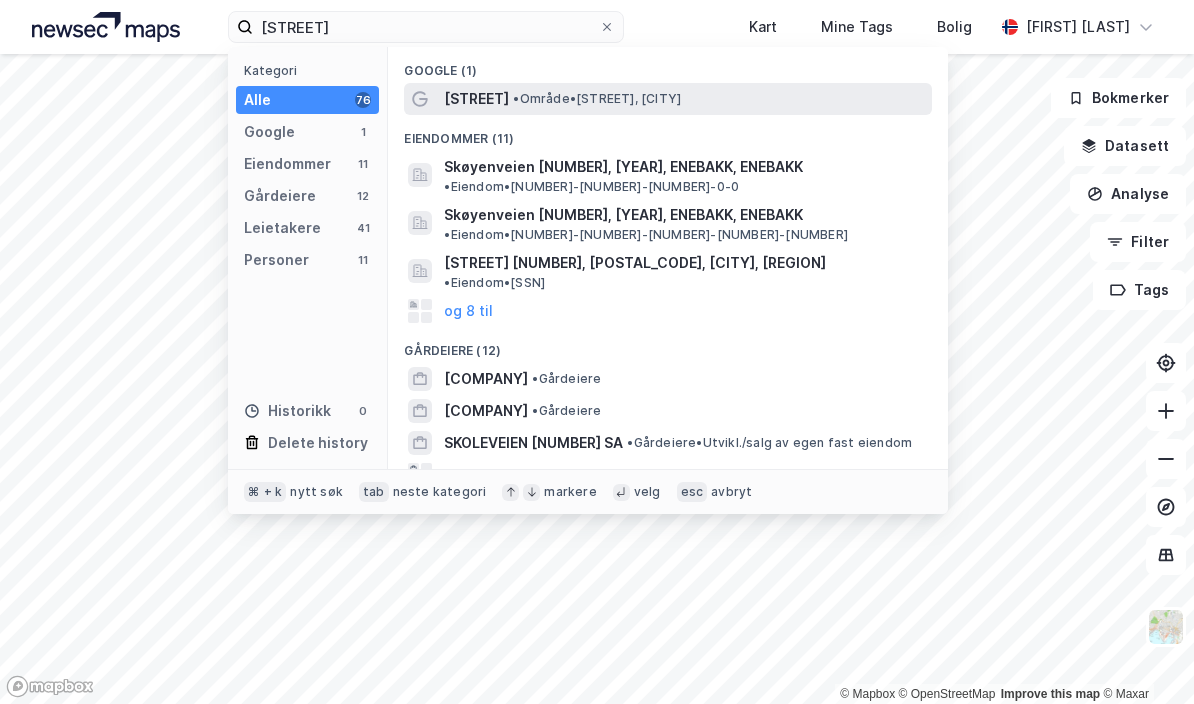 click on "[STREET] • Område • [STREET], [CITY]" at bounding box center (686, 99) 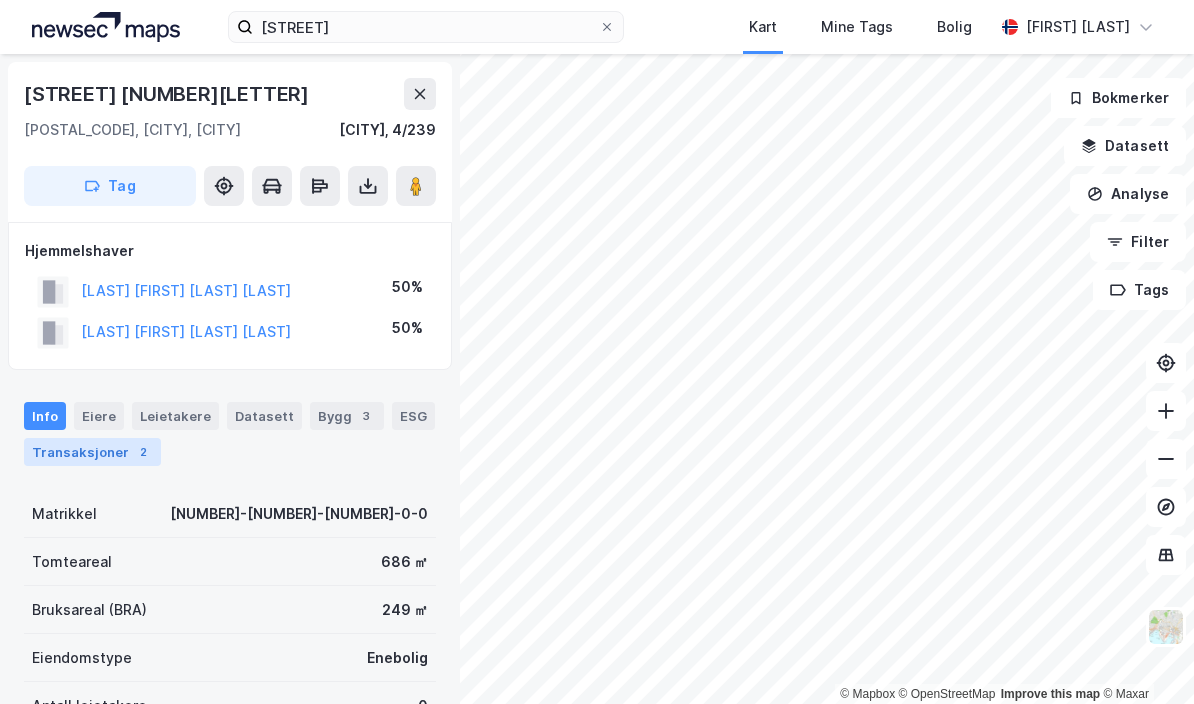 click on "Transaksjoner 2" at bounding box center (92, 452) 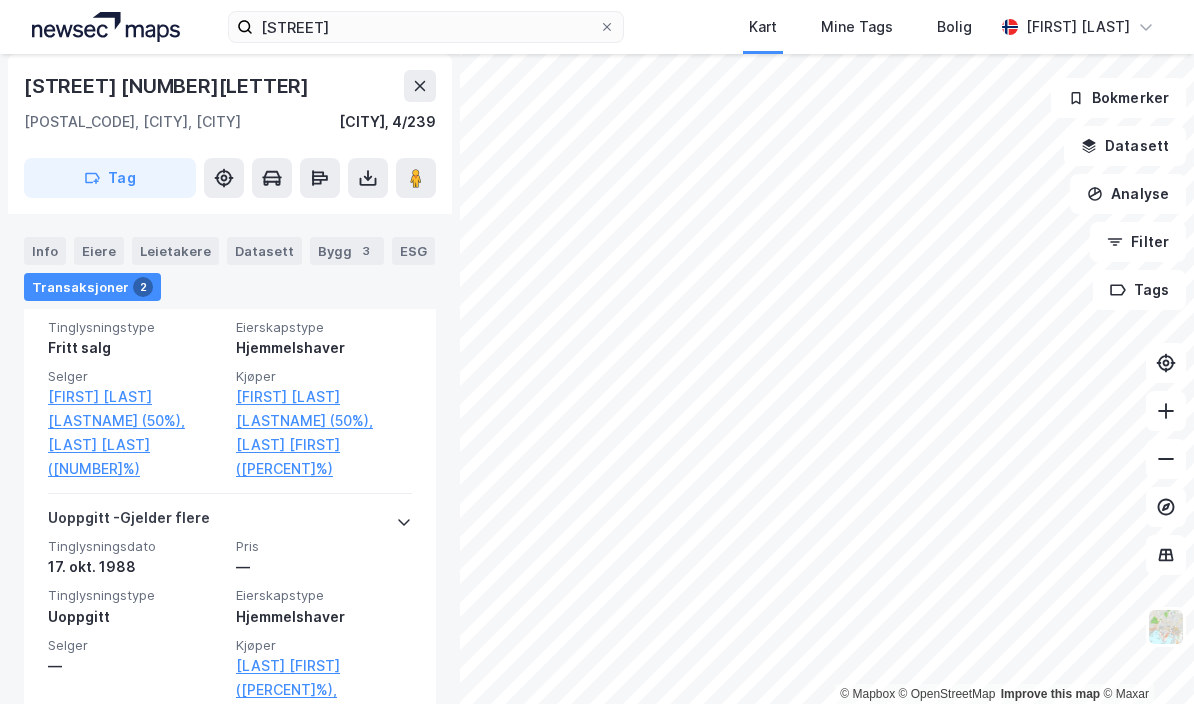 scroll, scrollTop: 614, scrollLeft: 0, axis: vertical 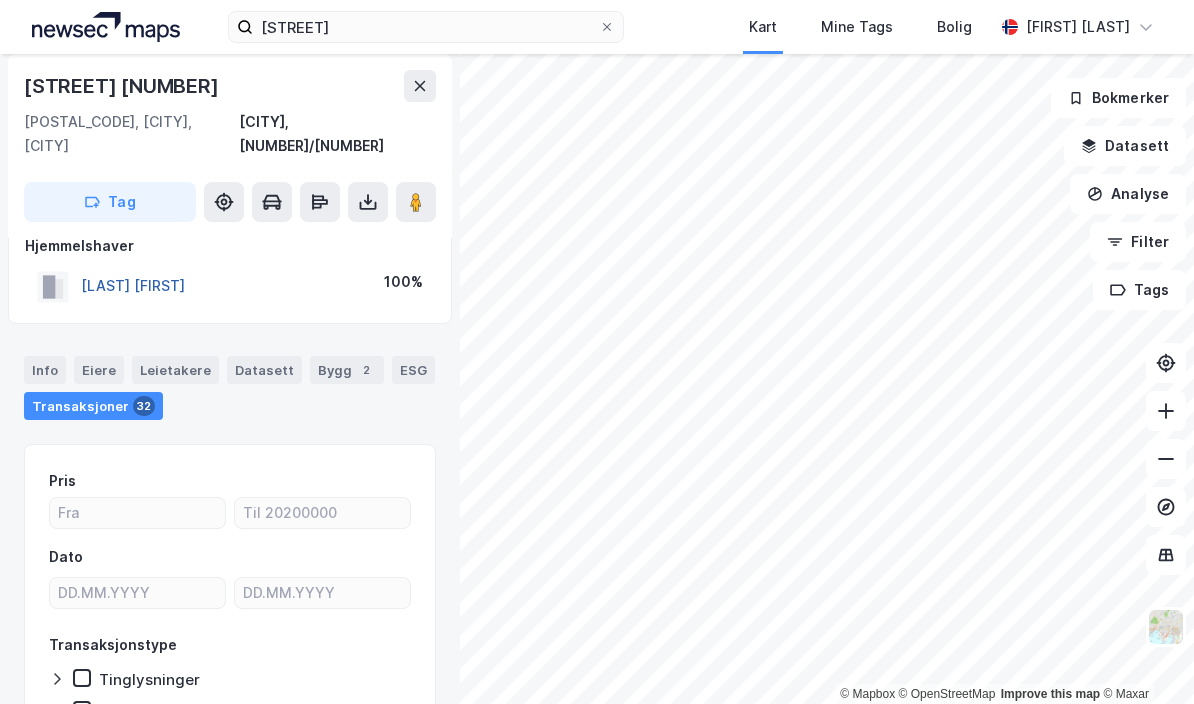click on "[LAST] [FIRST]" at bounding box center (0, 0) 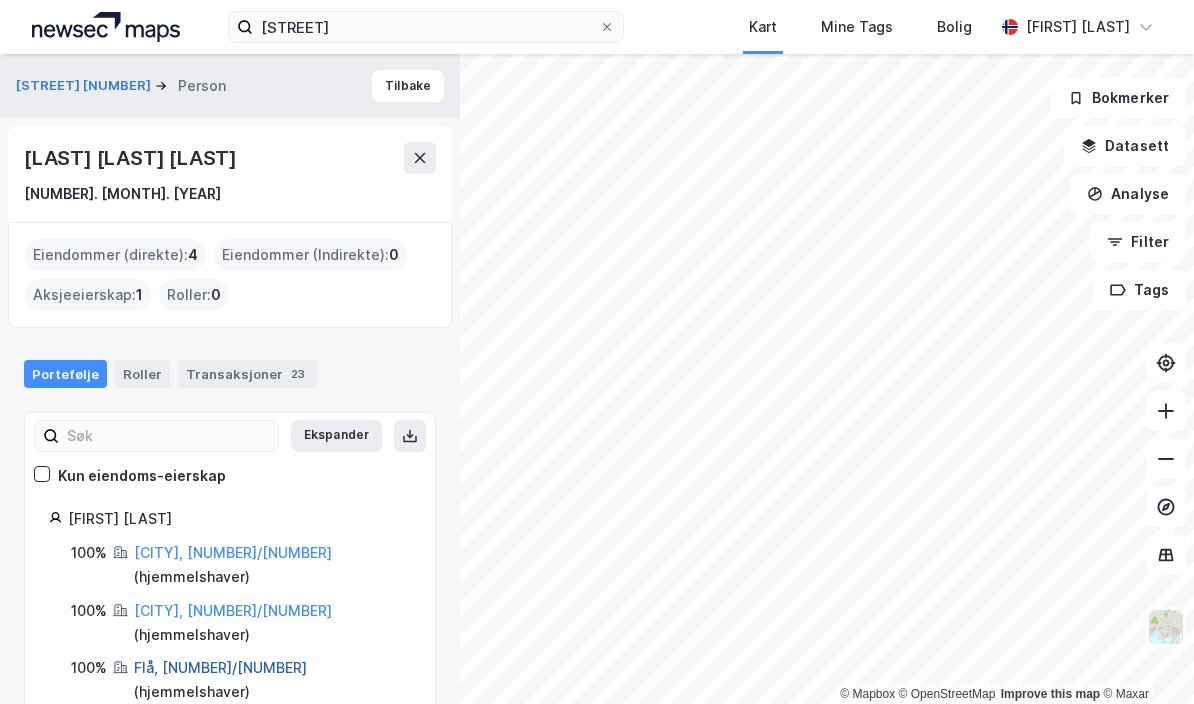 click on "Flå, [NUMBER]/[NUMBER]" at bounding box center [220, 667] 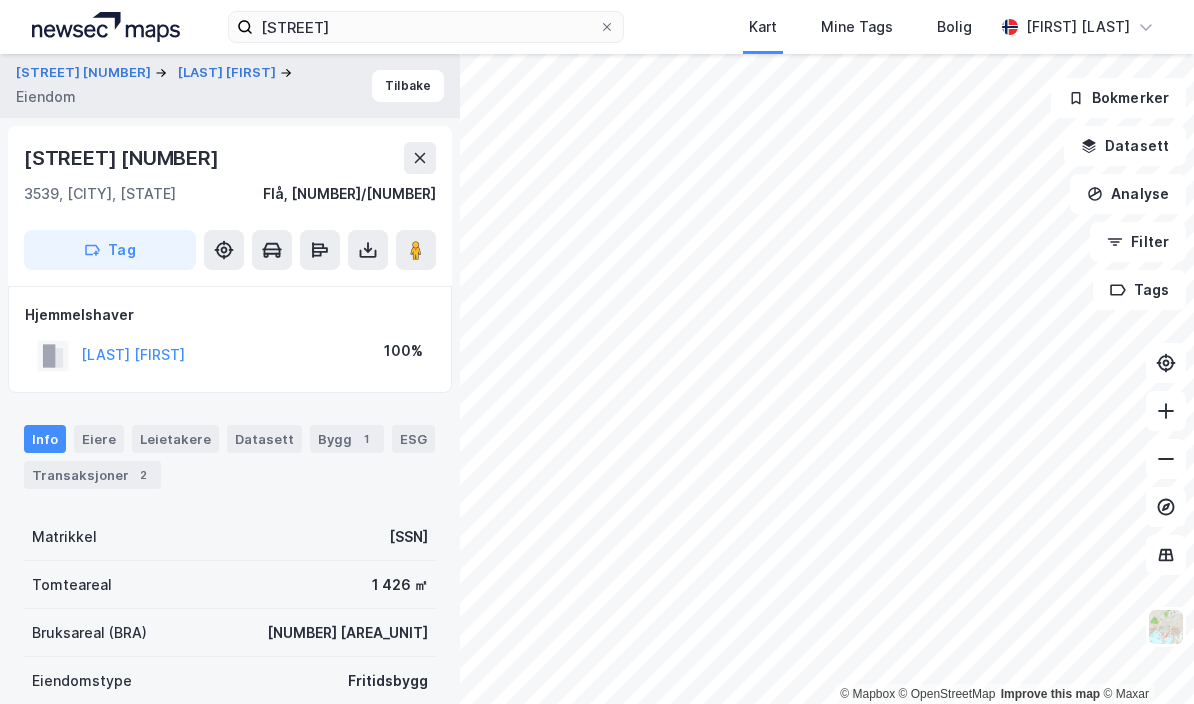 scroll, scrollTop: 29, scrollLeft: 0, axis: vertical 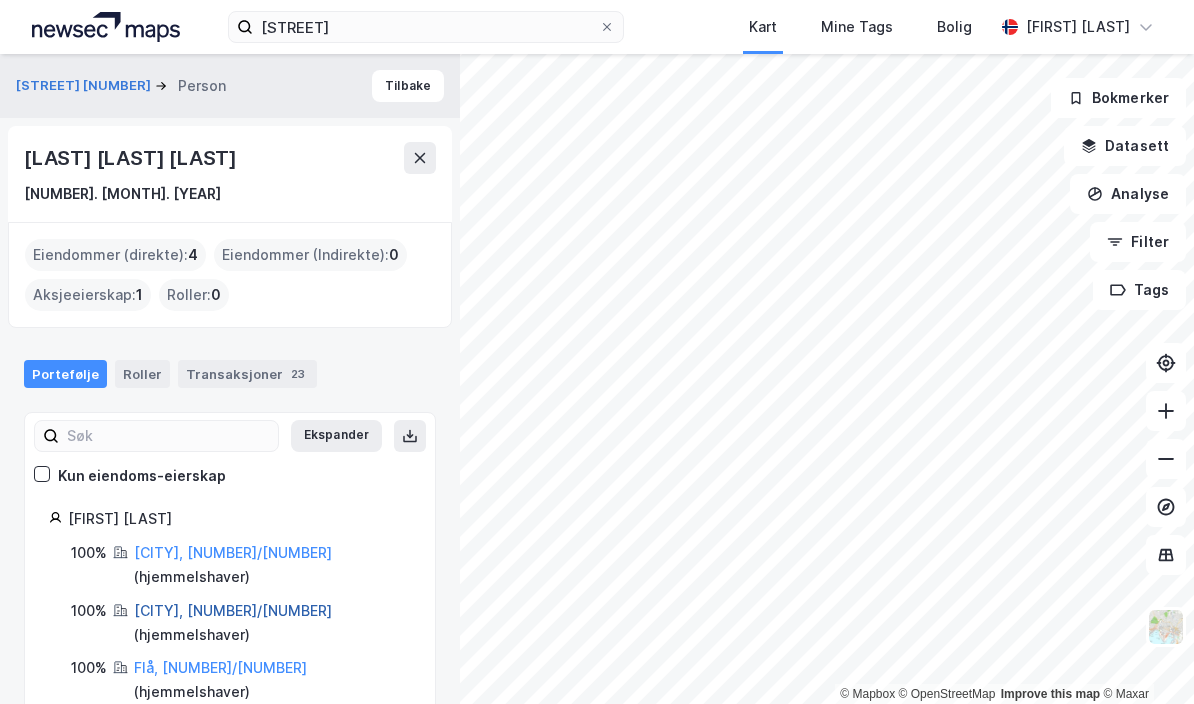 click on "[CITY], [NUMBER]/[NUMBER]" at bounding box center (233, 610) 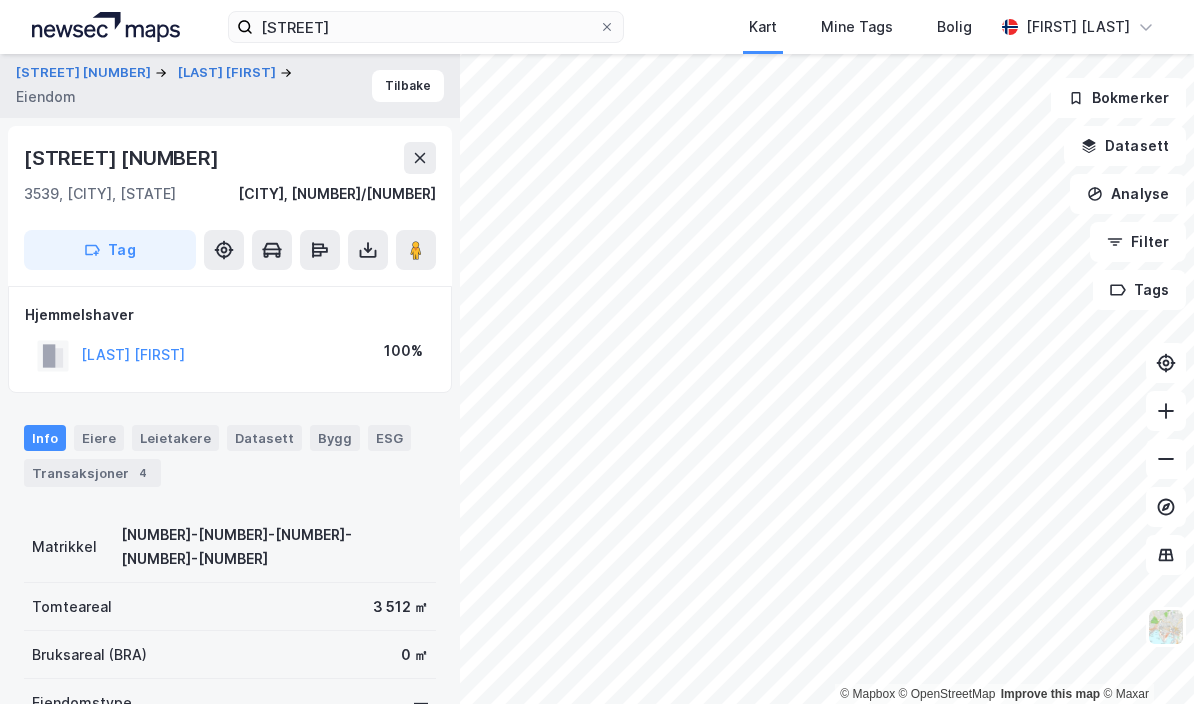 scroll, scrollTop: 29, scrollLeft: 0, axis: vertical 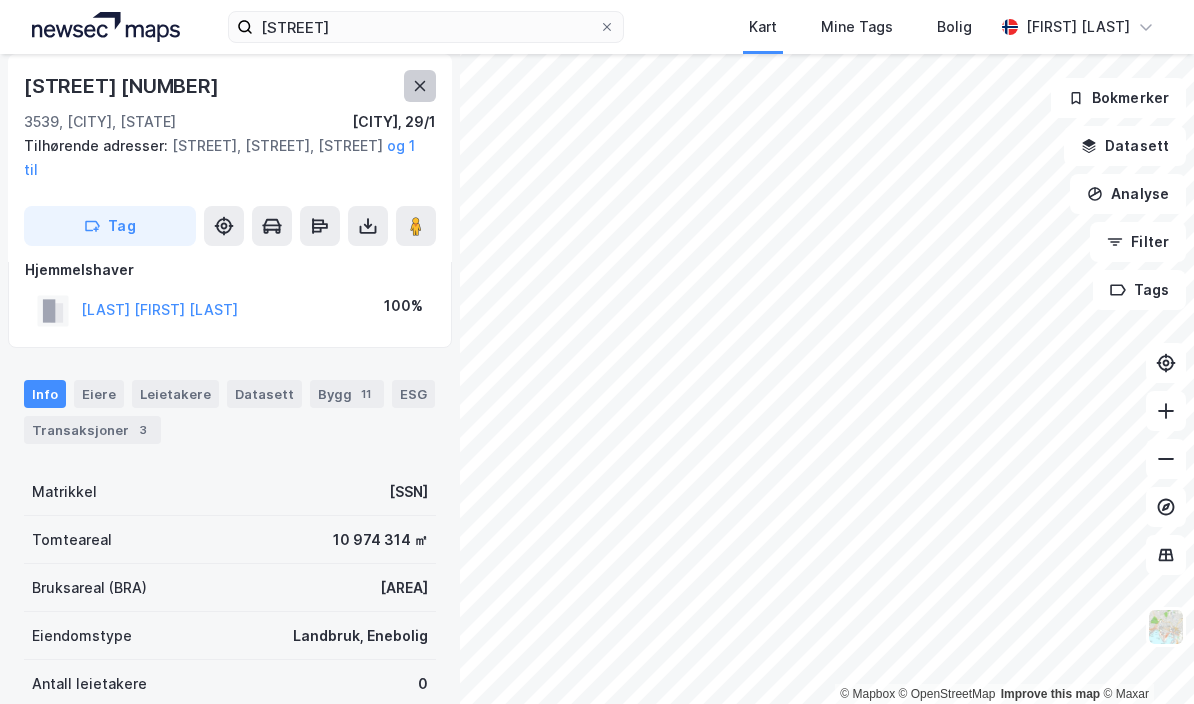 click 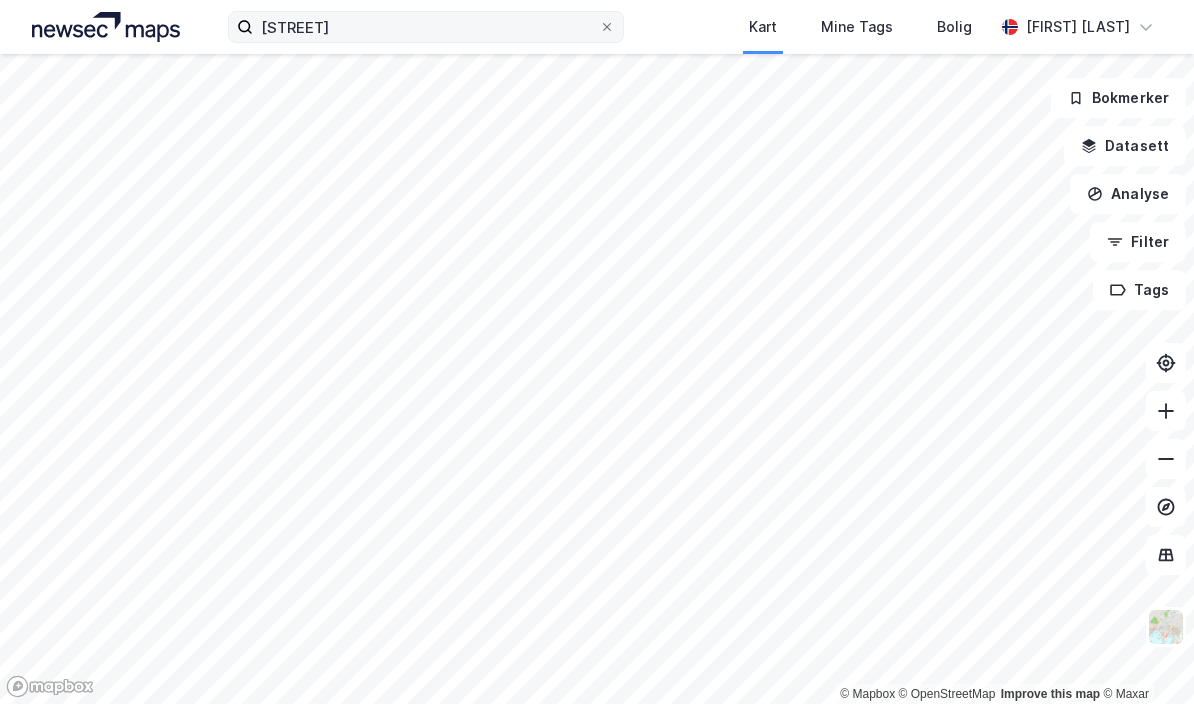 click on "[STREET]" at bounding box center [426, 27] 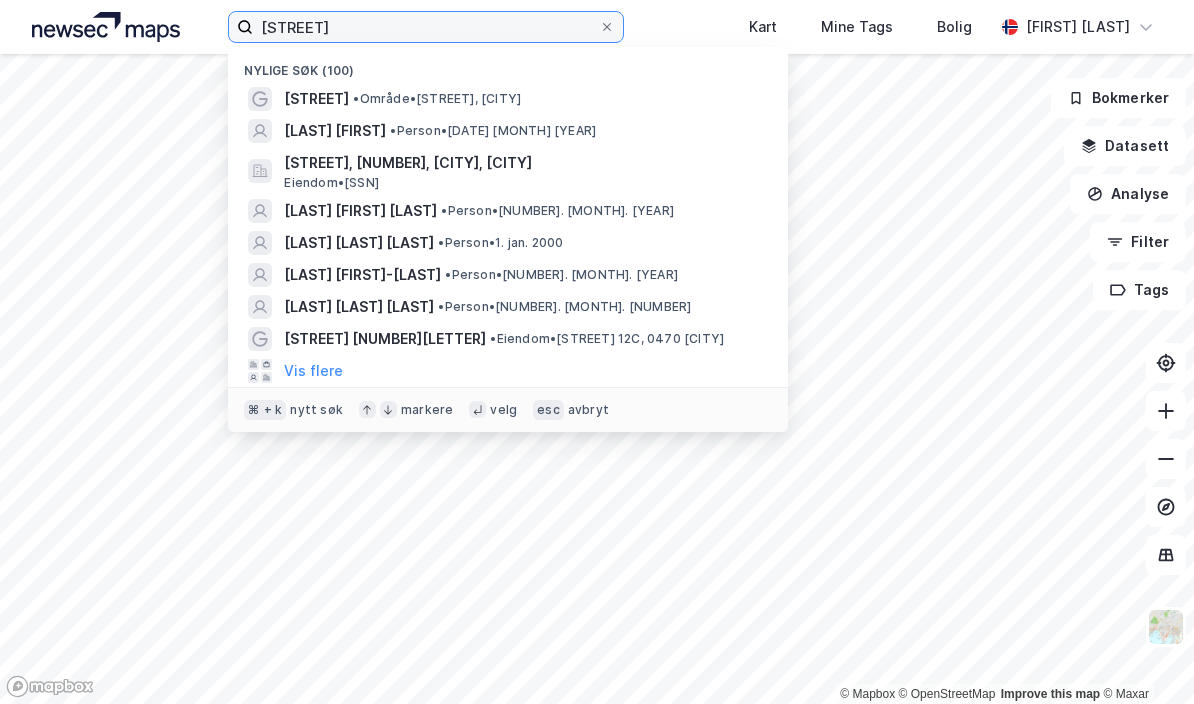 click on "[STREET]" at bounding box center (426, 27) 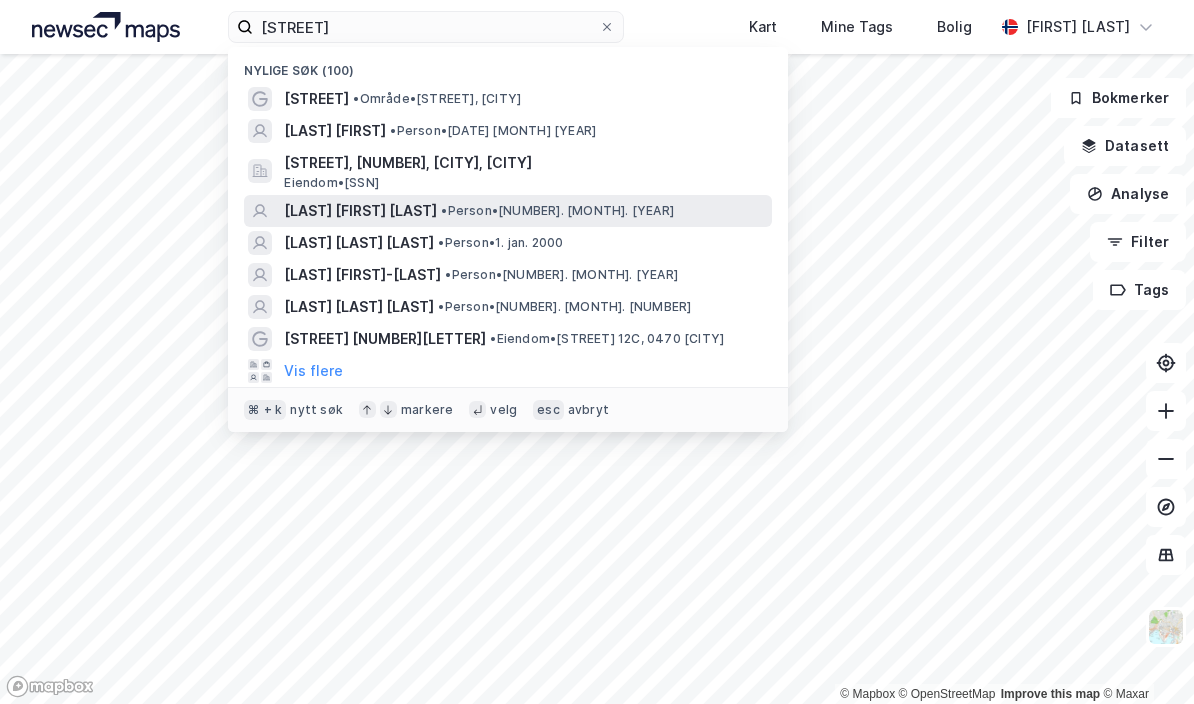 click on "[LAST] [FIRST] [LAST]" at bounding box center [360, 211] 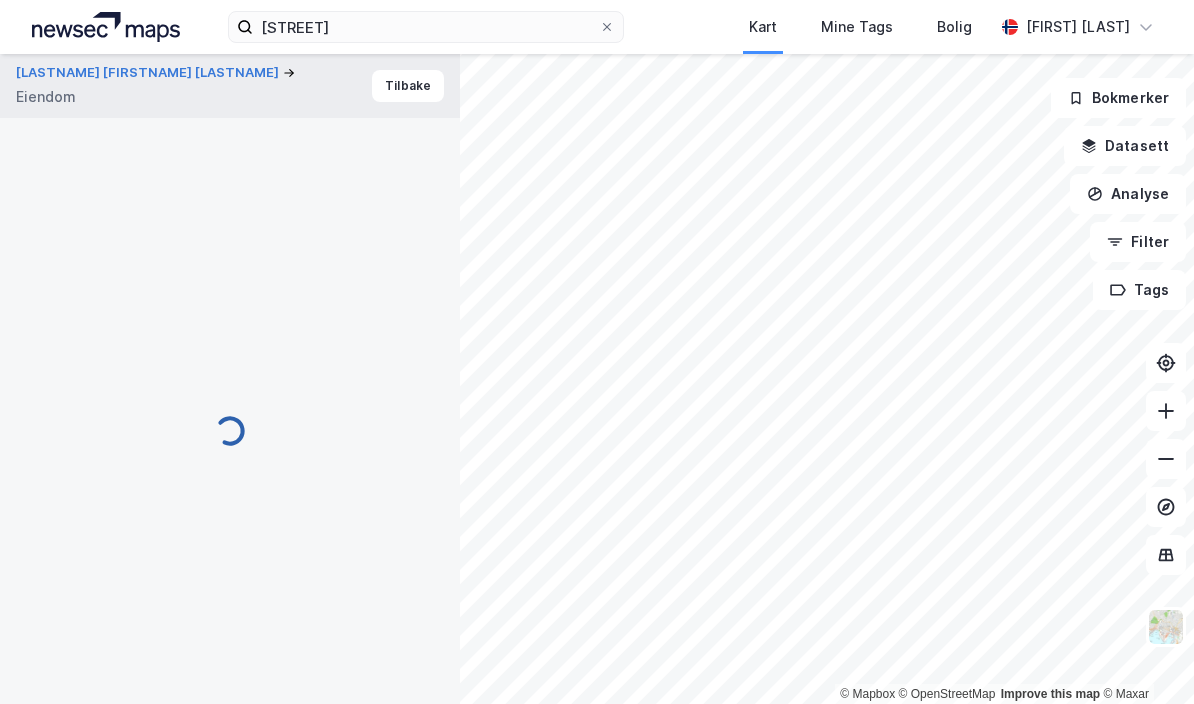 scroll, scrollTop: 29, scrollLeft: 0, axis: vertical 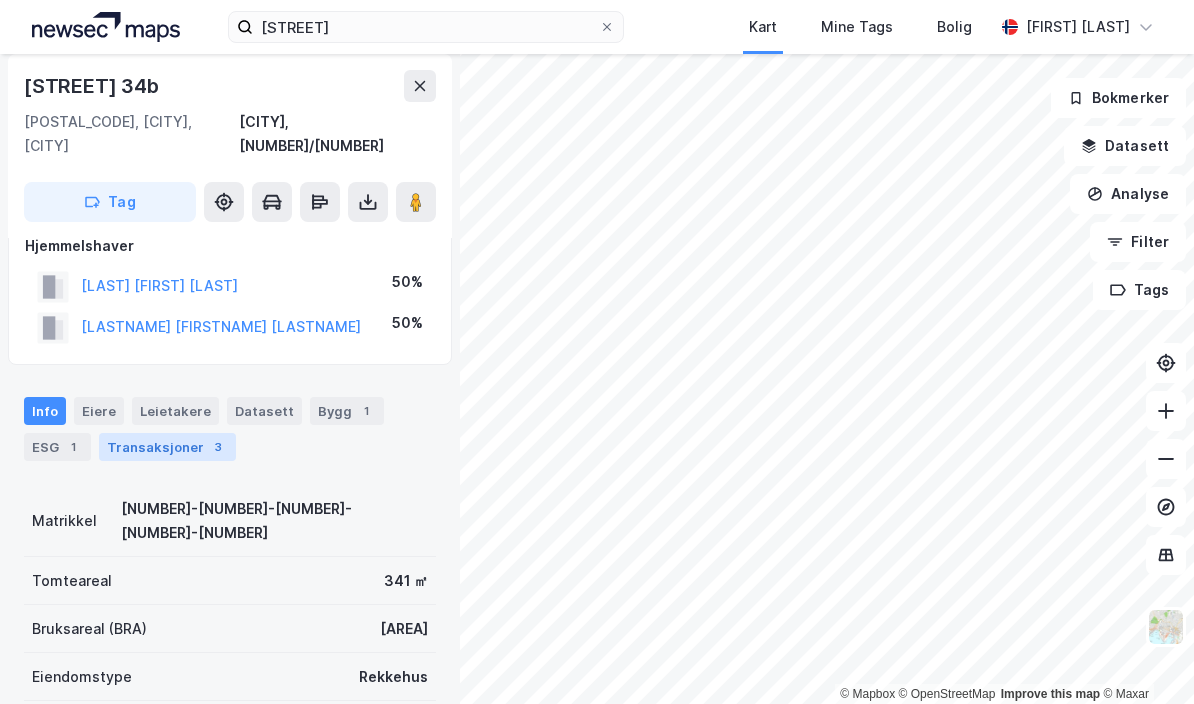click on "Transaksjoner 3" at bounding box center [167, 447] 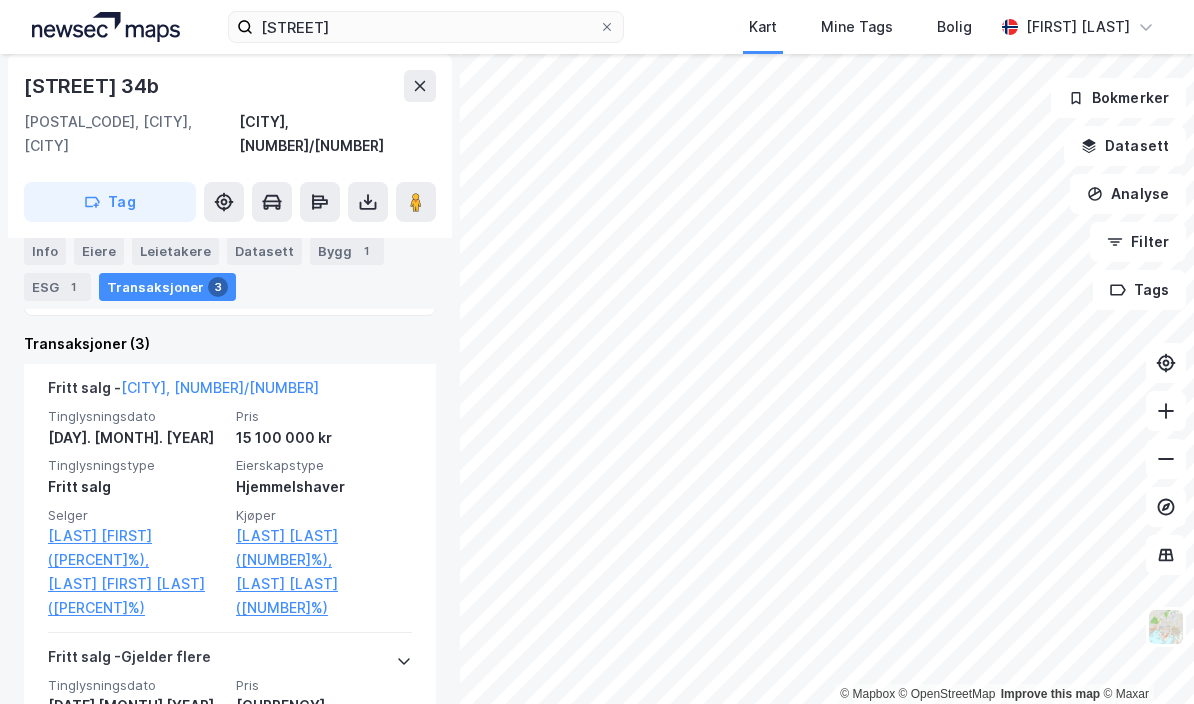 scroll, scrollTop: 493, scrollLeft: 0, axis: vertical 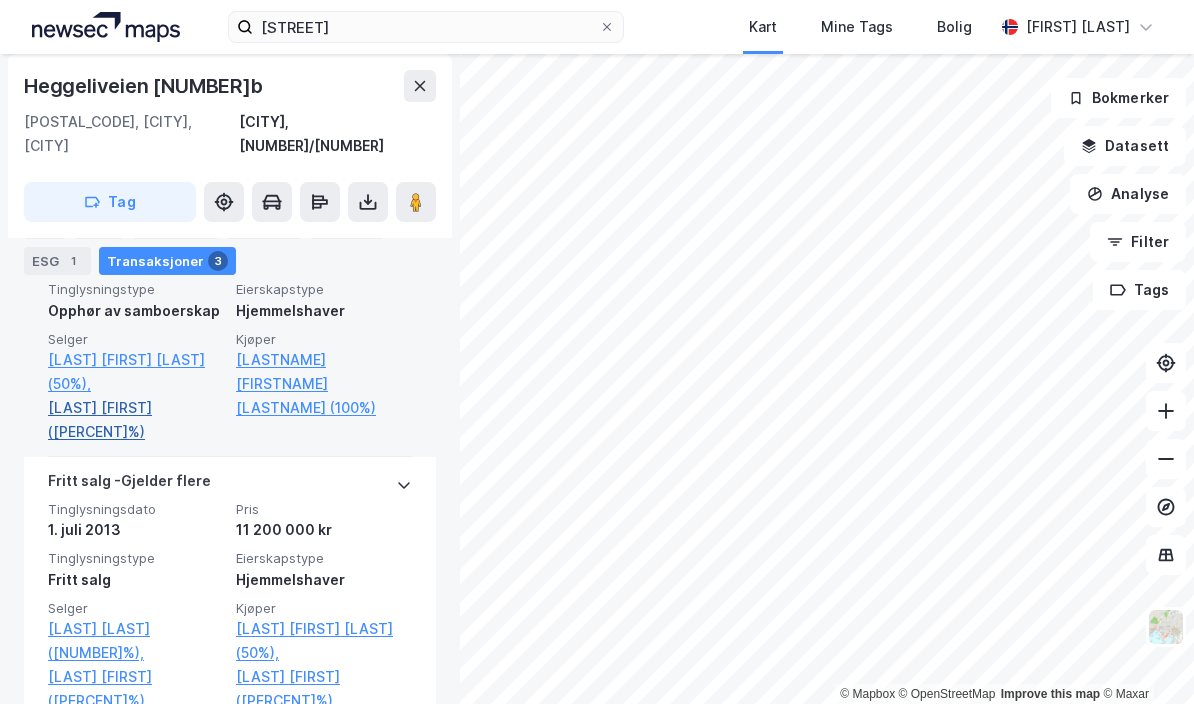 click on "[LAST] [FIRST] ([PERCENT]%)" at bounding box center [136, 420] 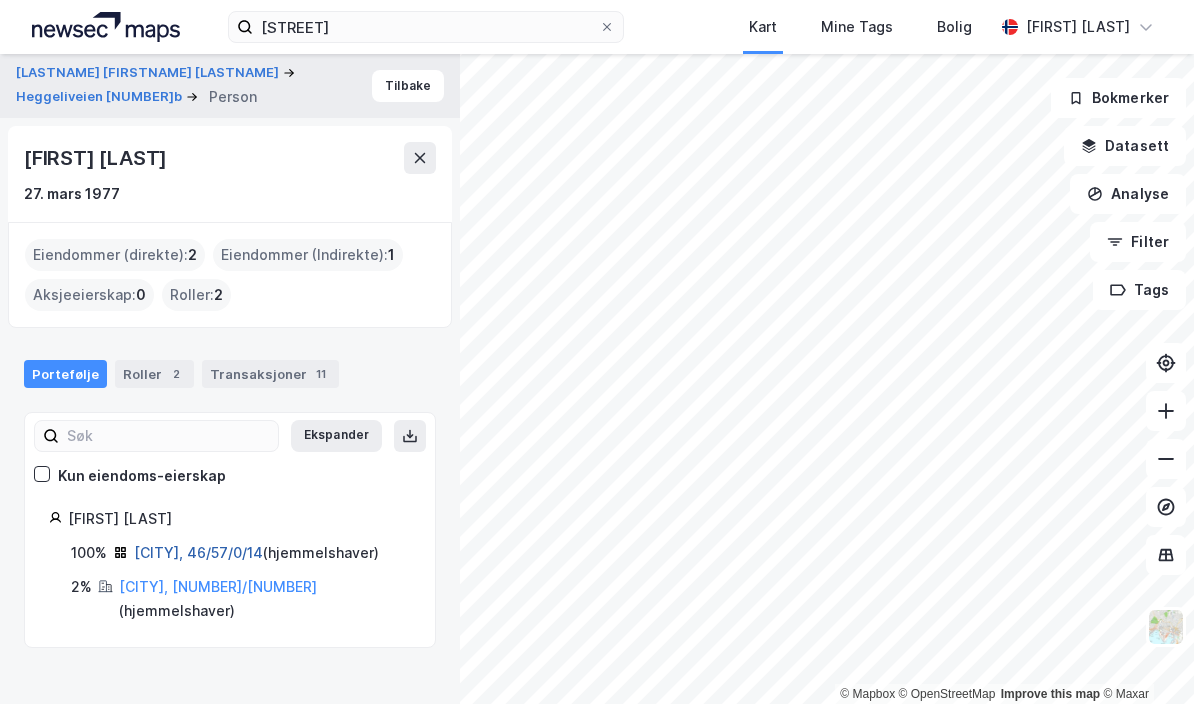 click on "[CITY], 46/57/0/14" at bounding box center [198, 552] 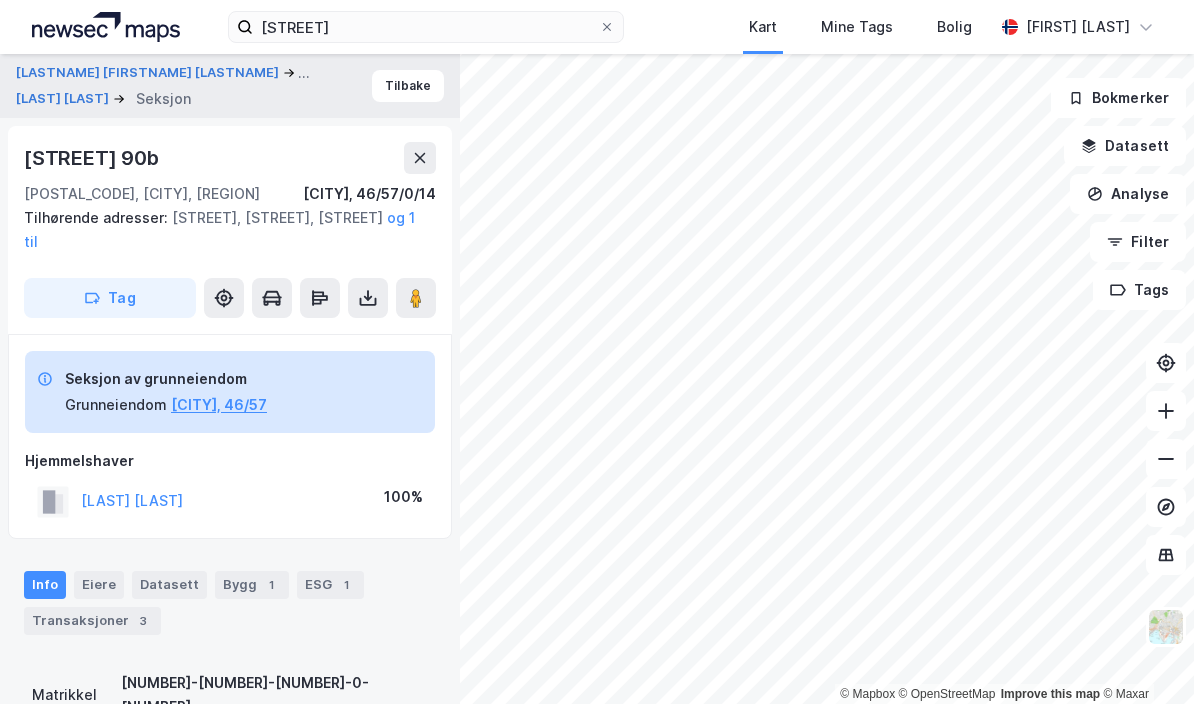 scroll, scrollTop: 451, scrollLeft: 0, axis: vertical 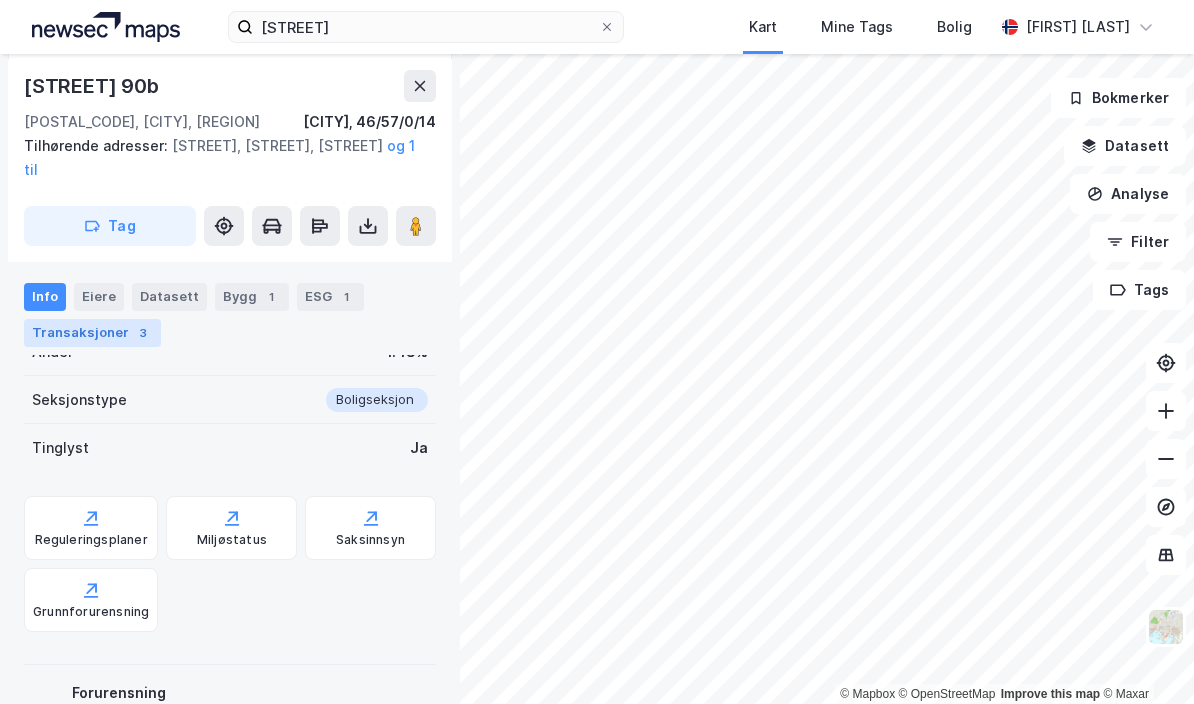 click on "Transaksjoner 3" at bounding box center [92, 333] 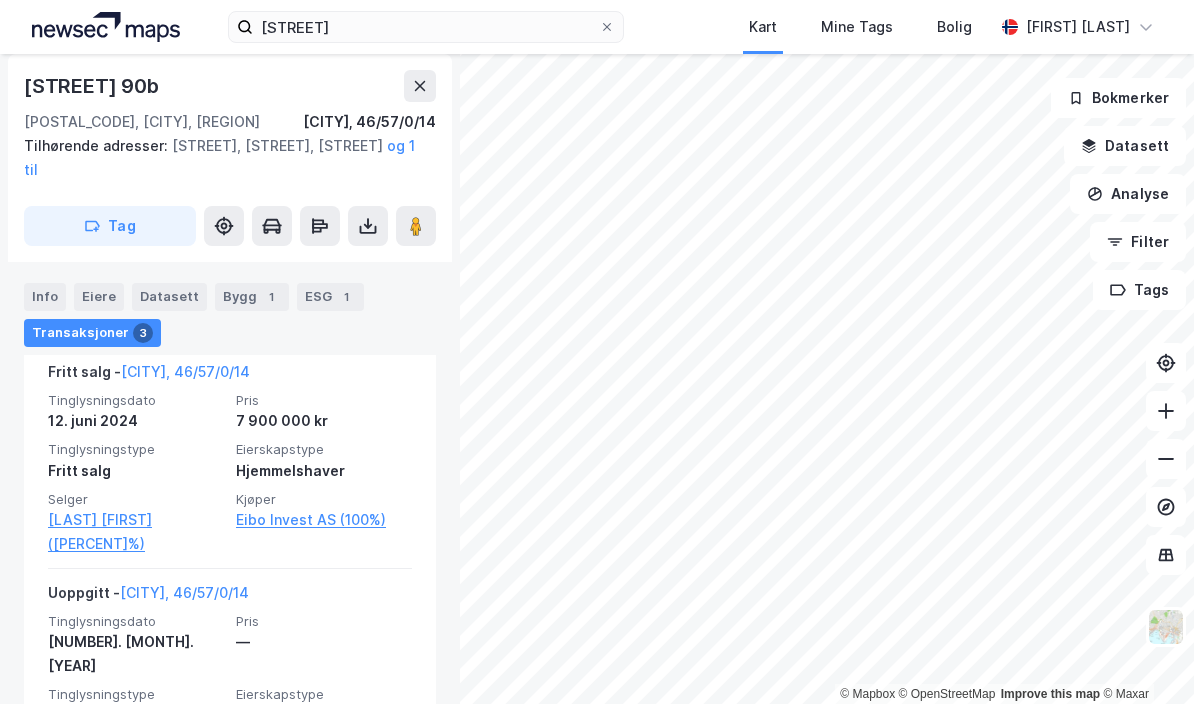 scroll, scrollTop: 856, scrollLeft: 0, axis: vertical 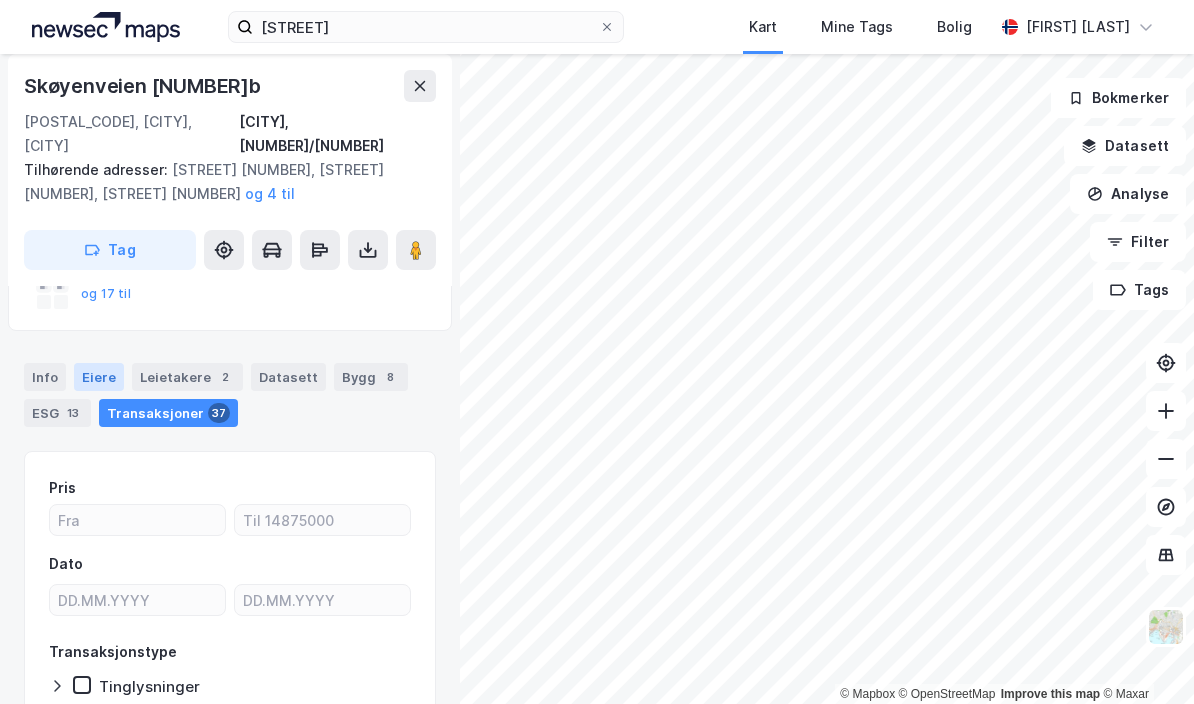click on "Eiere" at bounding box center (99, 377) 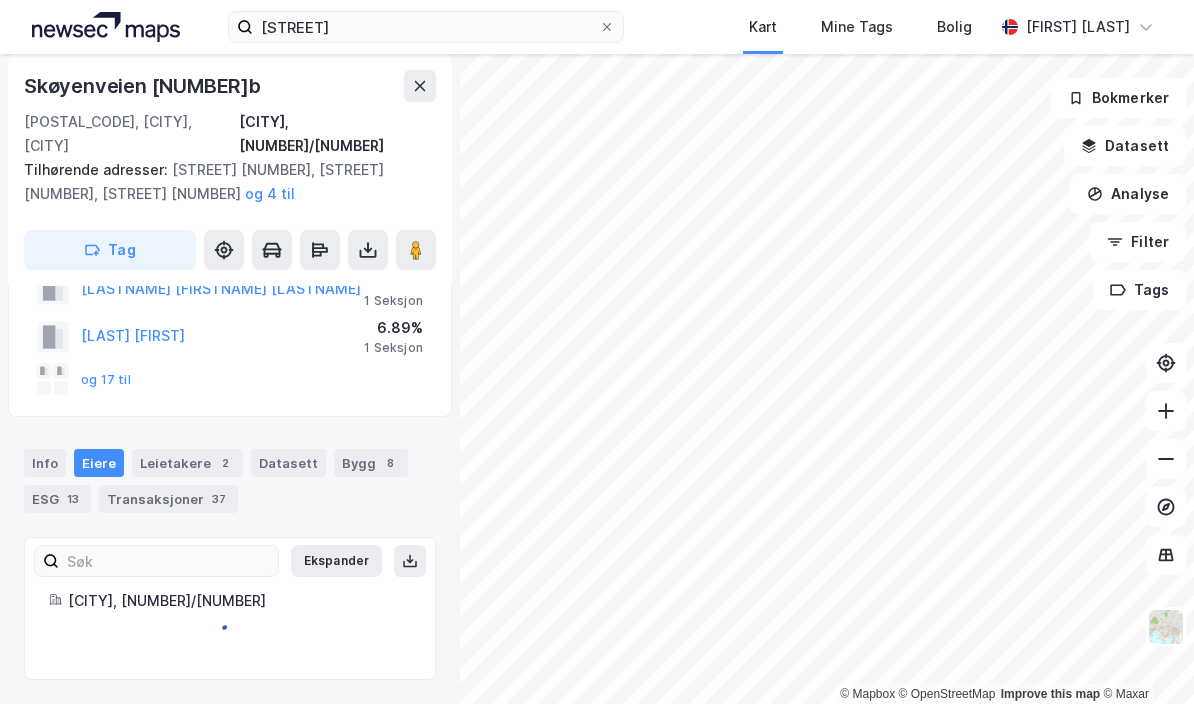 scroll, scrollTop: 6, scrollLeft: 0, axis: vertical 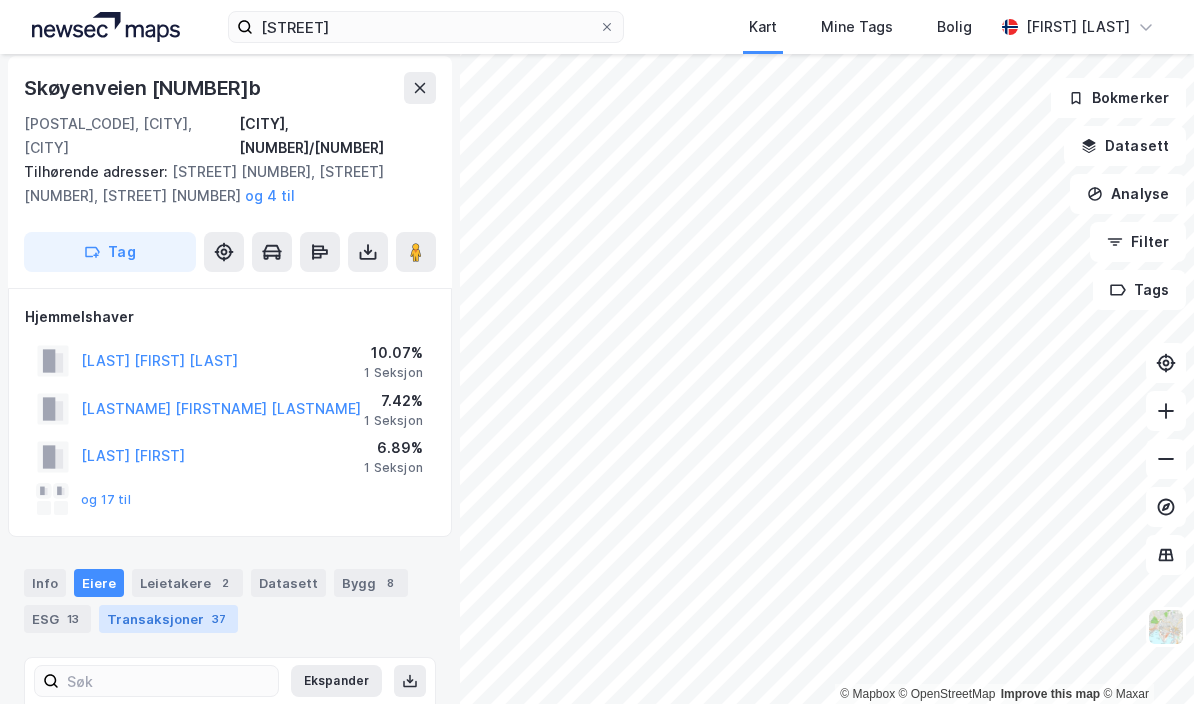click on "Transaksjoner 37" at bounding box center [168, 619] 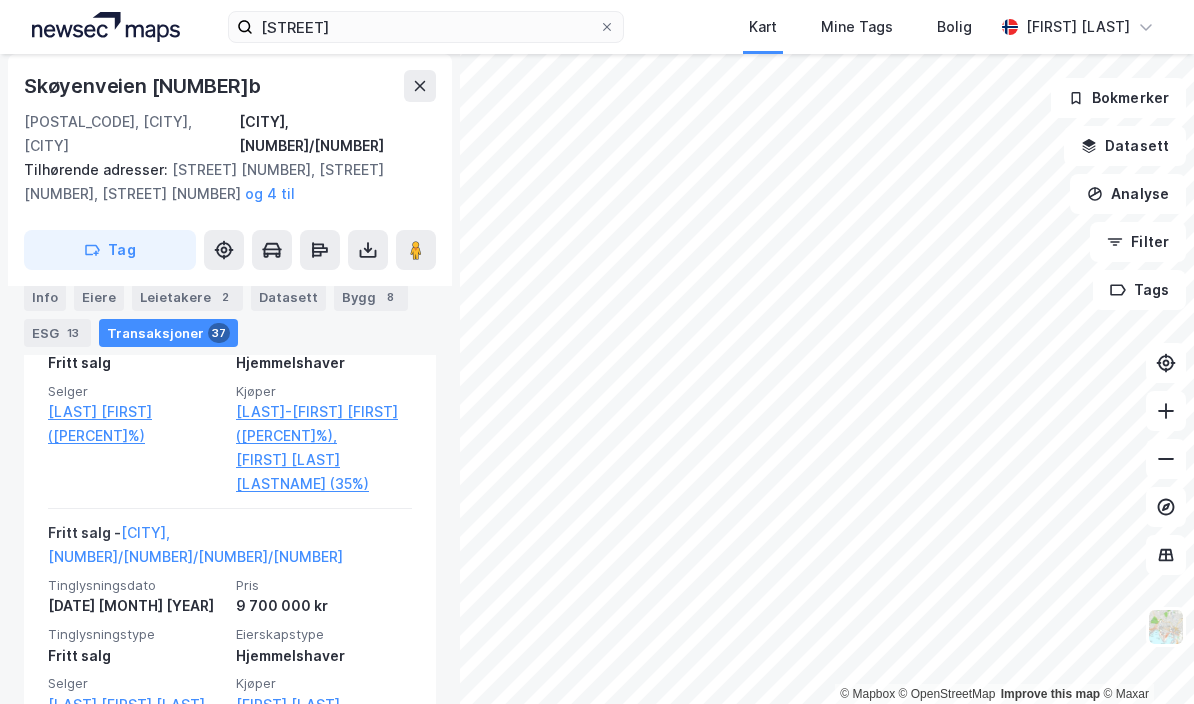 scroll, scrollTop: 3337, scrollLeft: 0, axis: vertical 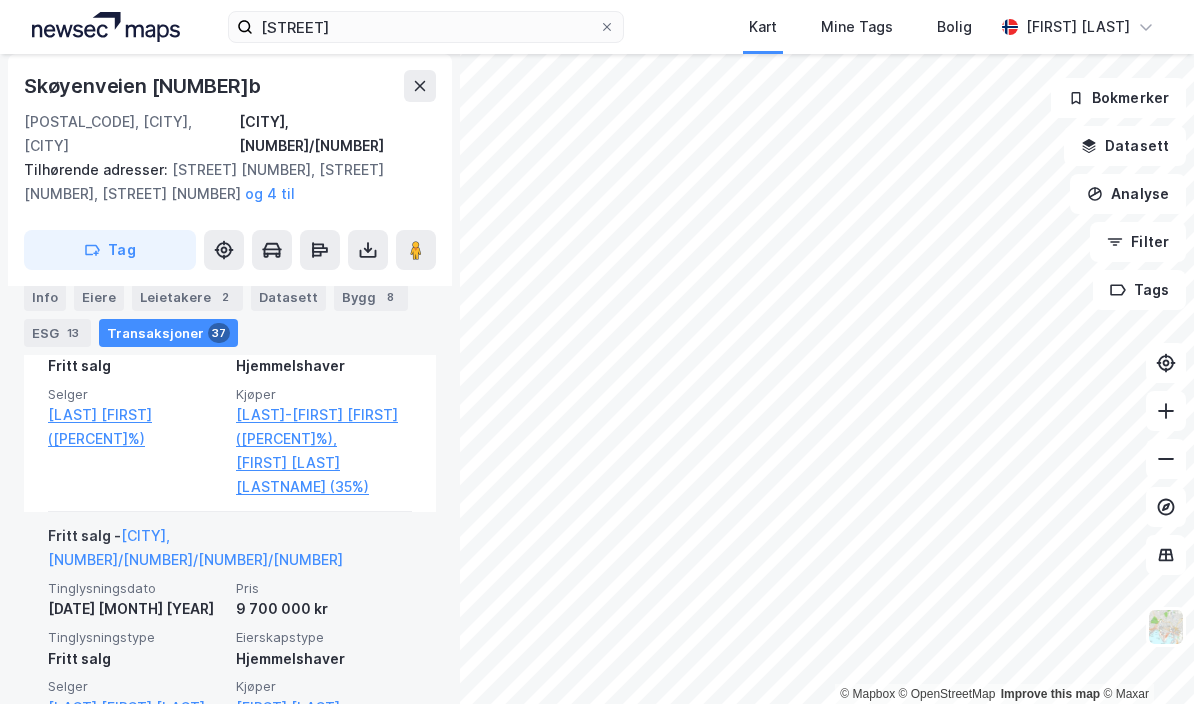 click on "[LAST] [FIRST] (50%)" at bounding box center (324, 756) 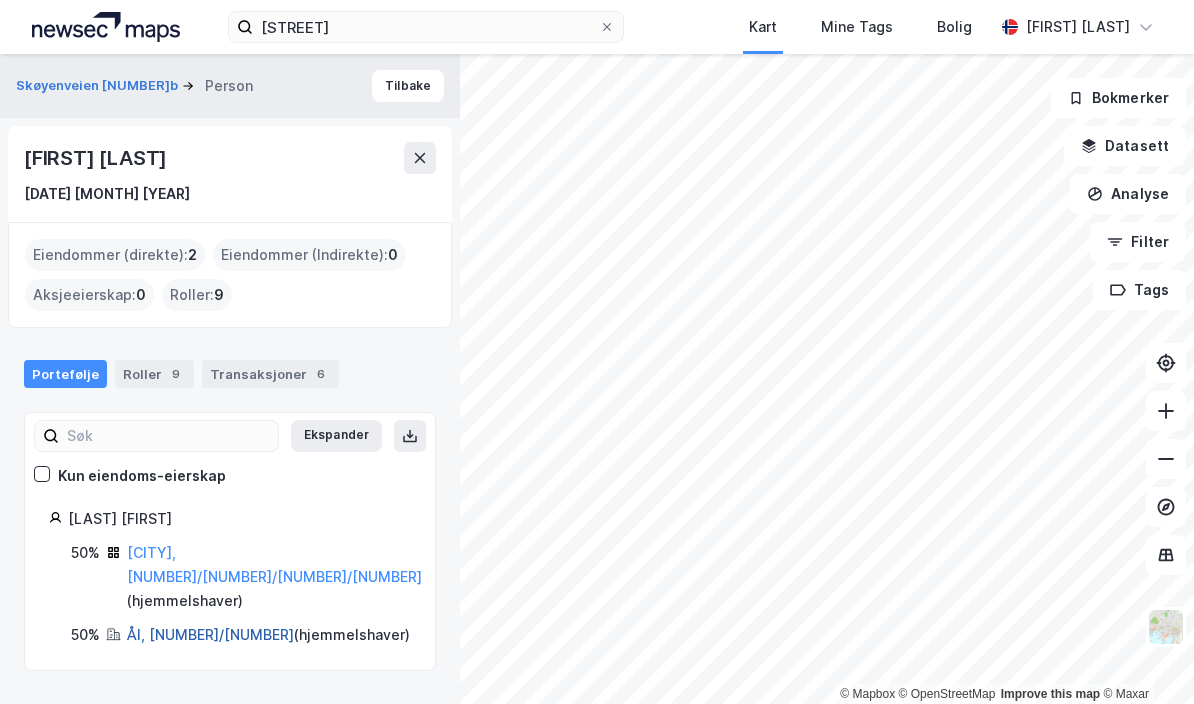 click on "Ål, [NUMBER]/[NUMBER]" at bounding box center (210, 634) 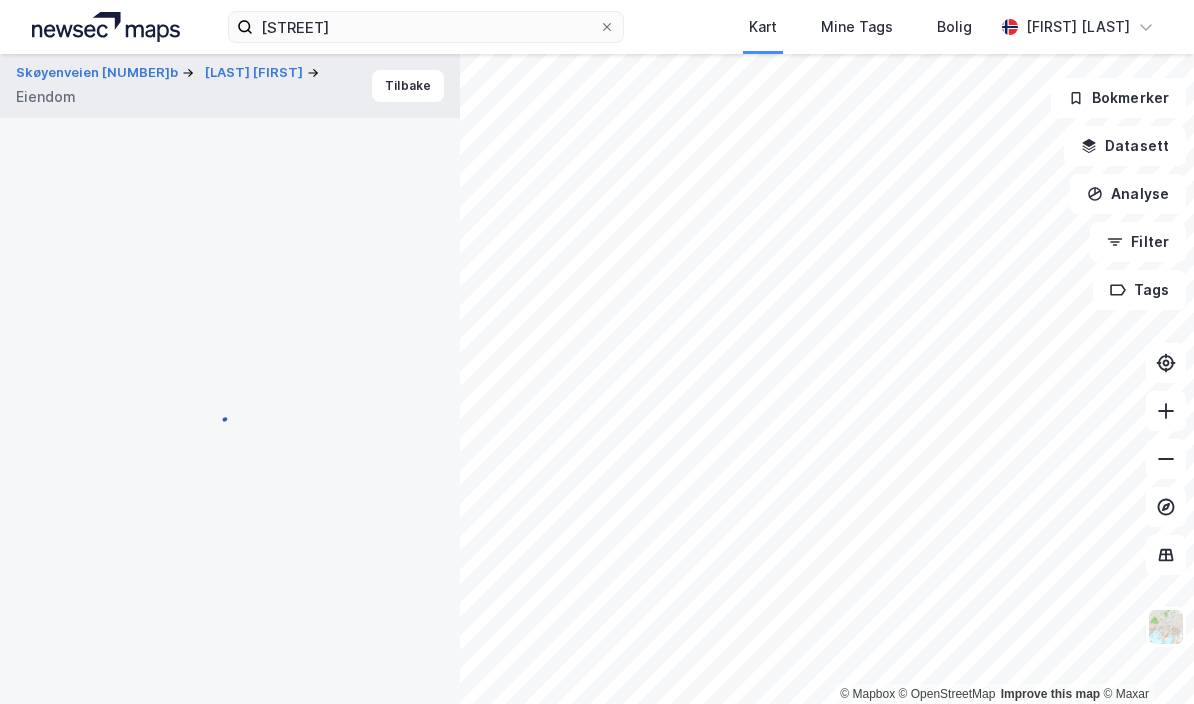 scroll, scrollTop: 376, scrollLeft: 0, axis: vertical 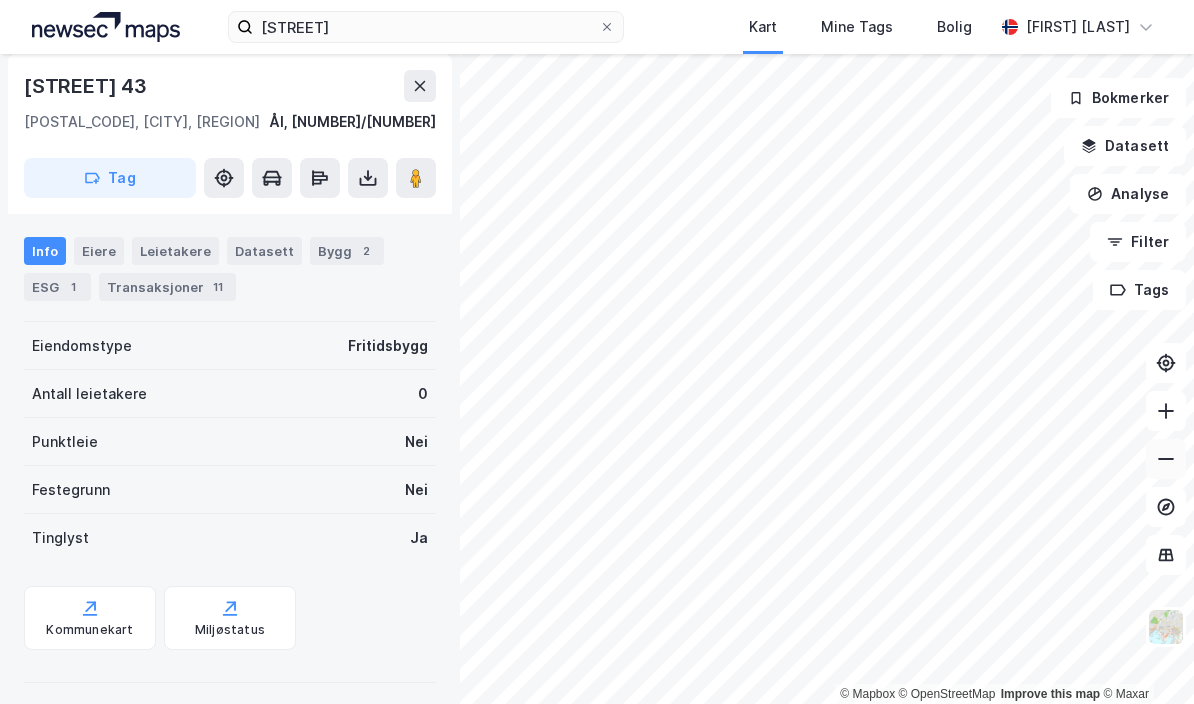 click 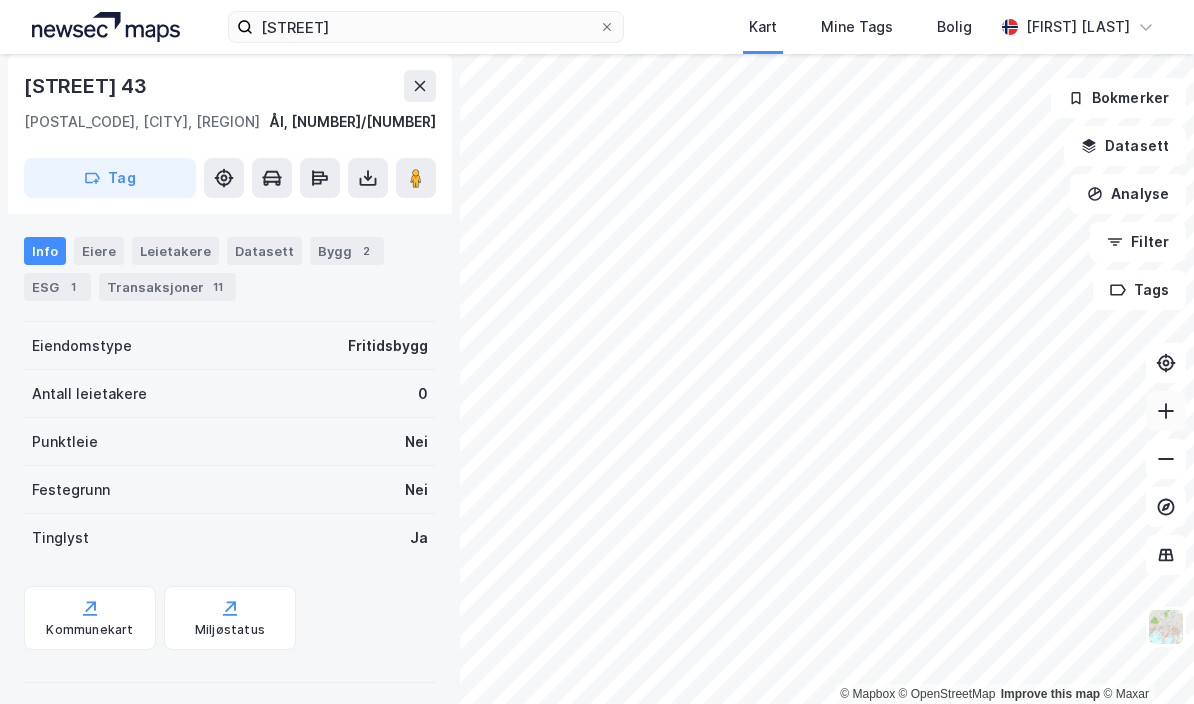click 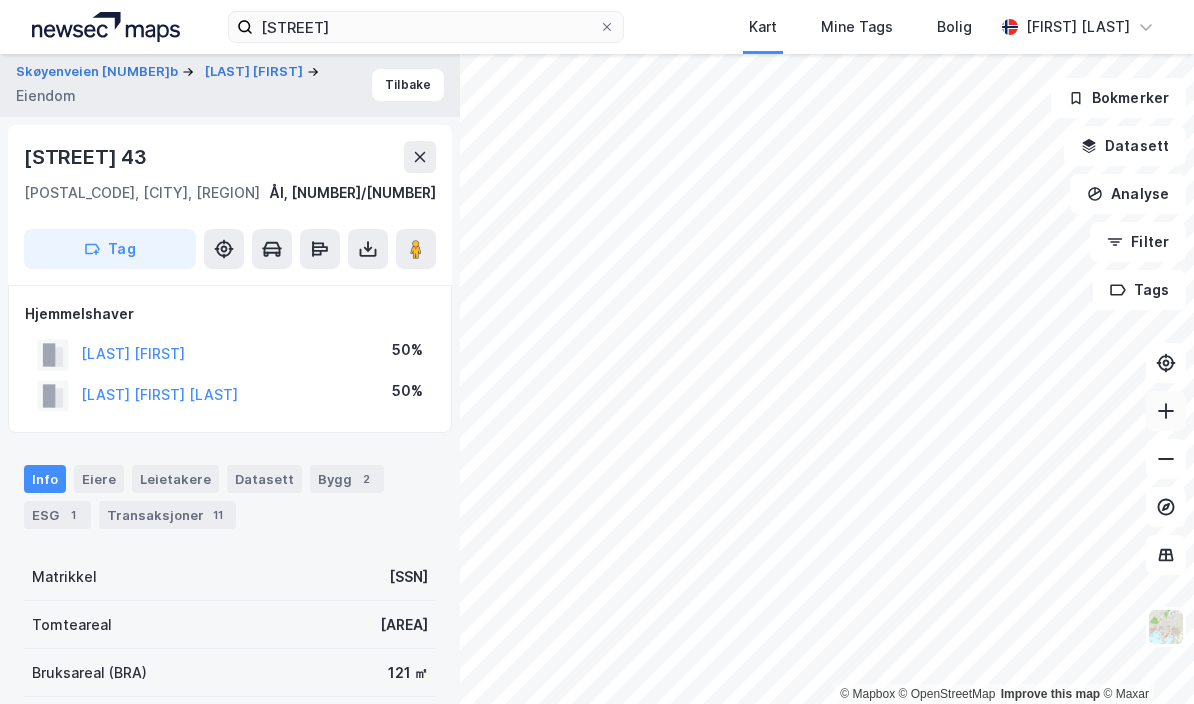 scroll, scrollTop: 0, scrollLeft: 0, axis: both 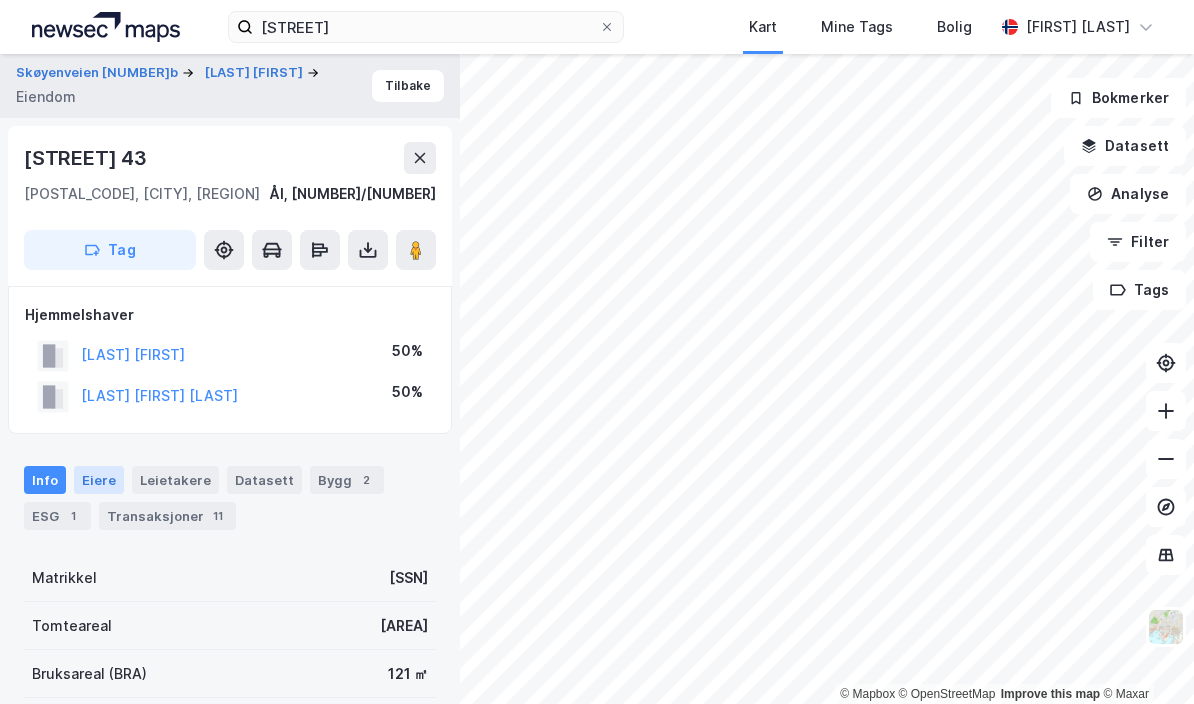 click on "Eiere" at bounding box center (99, 480) 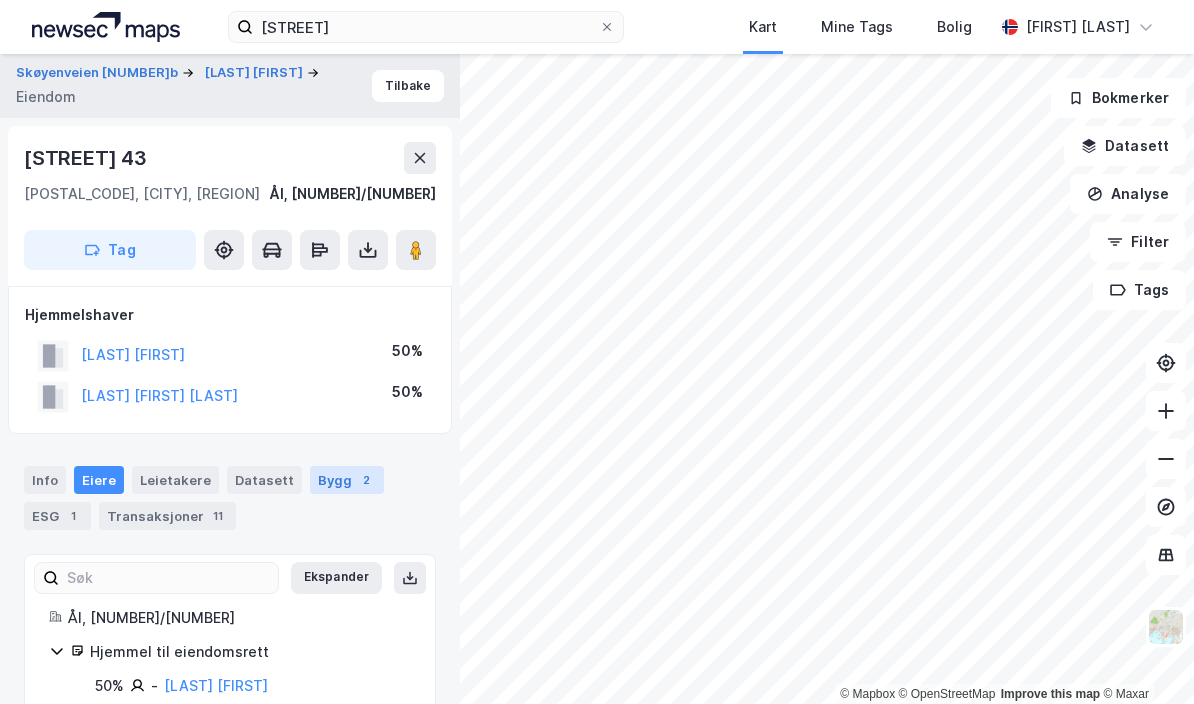 click on "Bygg 2" at bounding box center (347, 480) 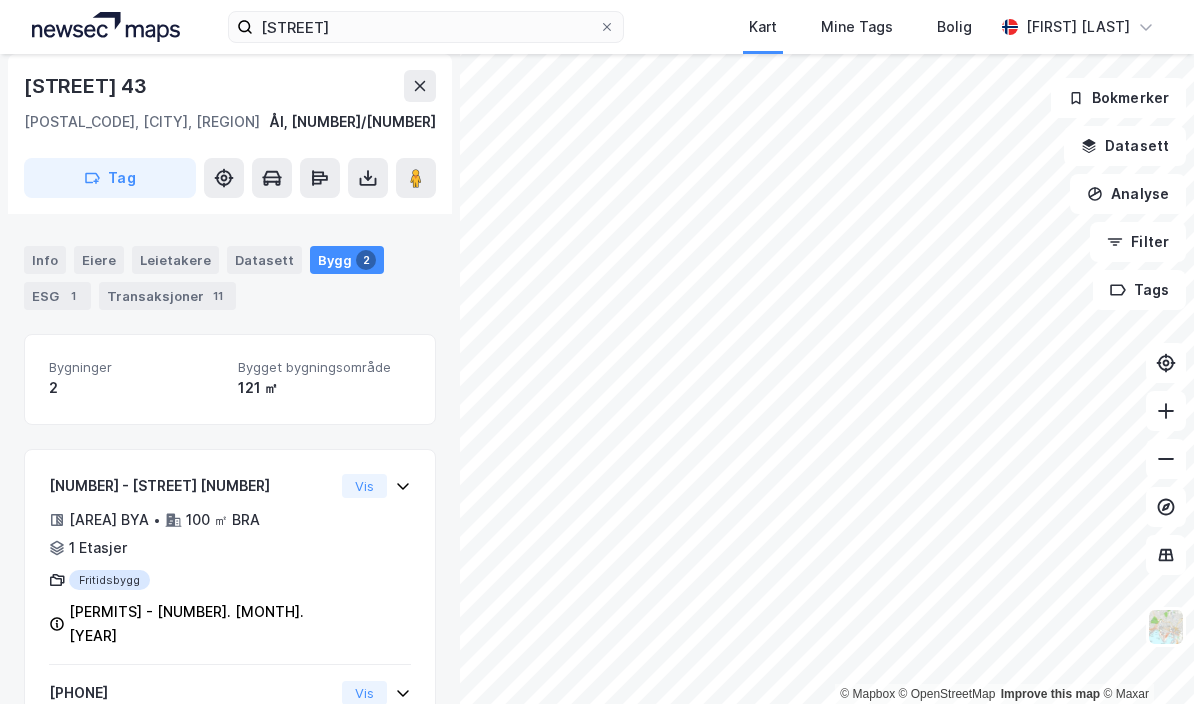 scroll, scrollTop: 217, scrollLeft: 0, axis: vertical 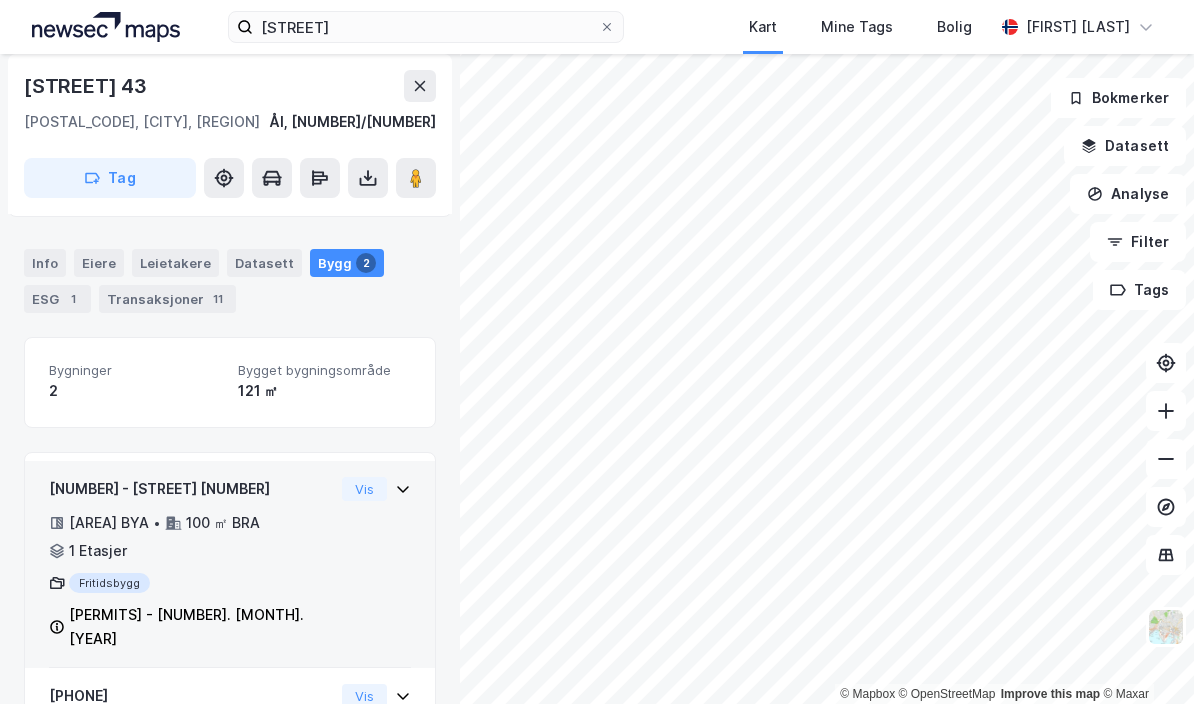 click 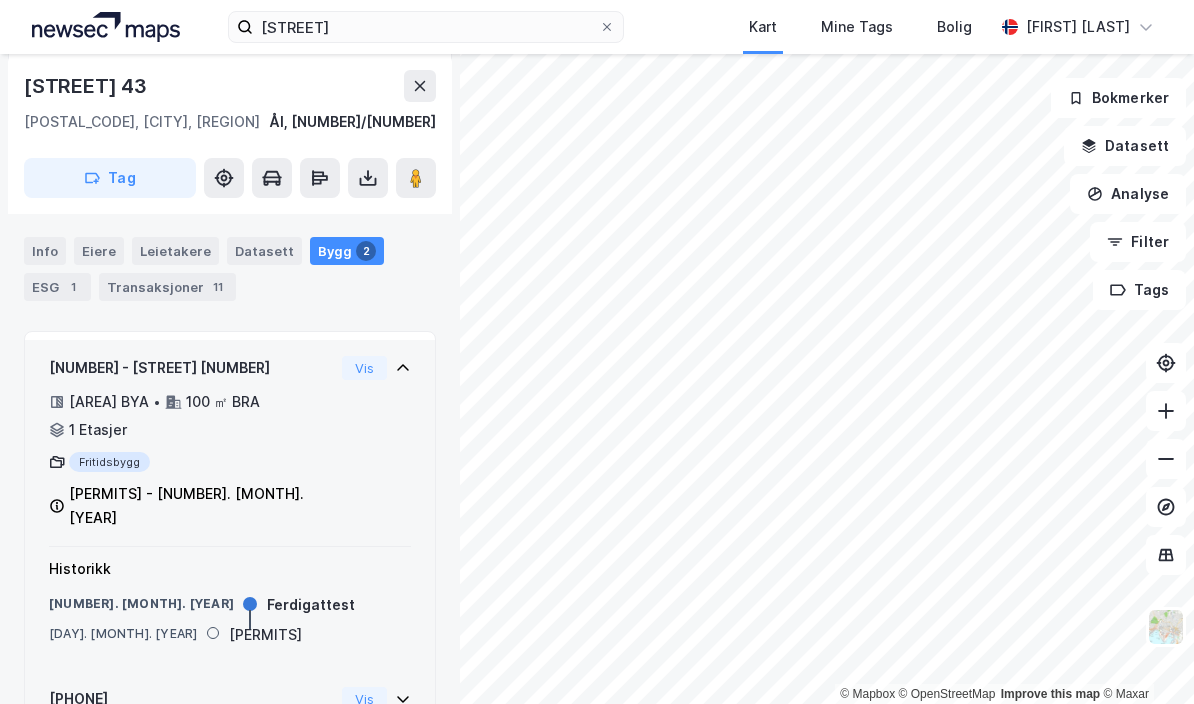 click on "[NUMBER] [AREA_UNIT] [AREA_UNIT] [AREA_UNIT] [PERMITS] - [NUMBER]. [MONTH]. [YEAR] [ACTION]" at bounding box center (230, 745) 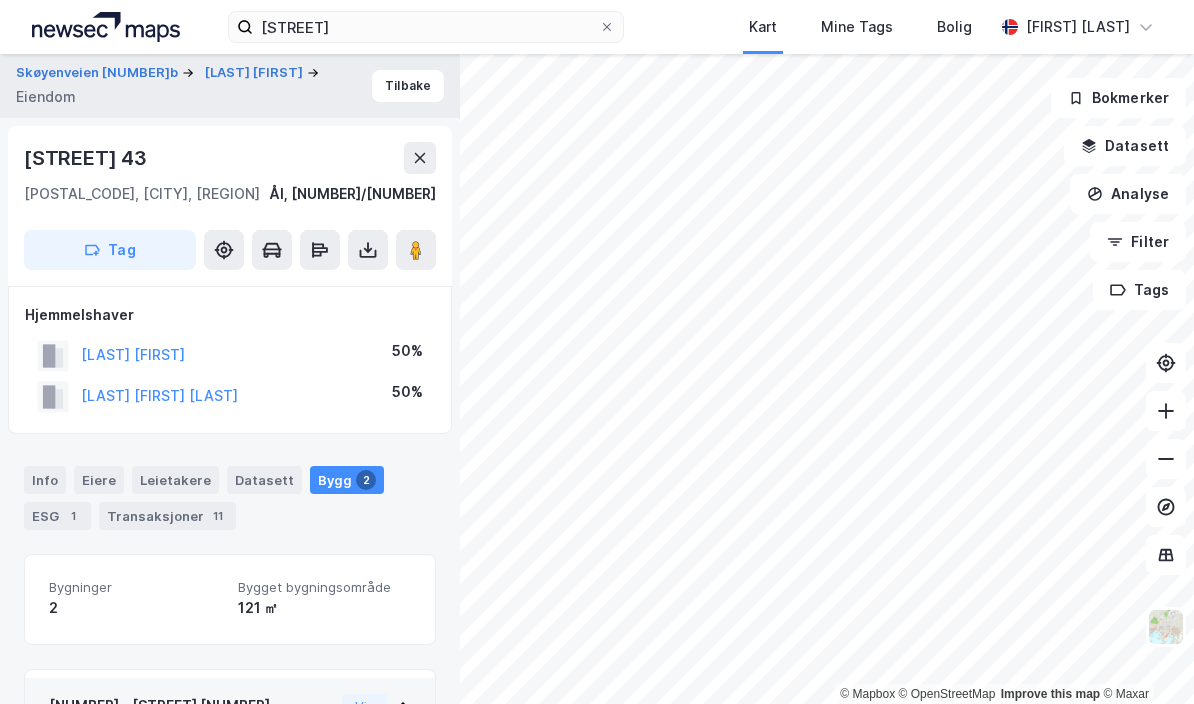 scroll, scrollTop: 0, scrollLeft: 0, axis: both 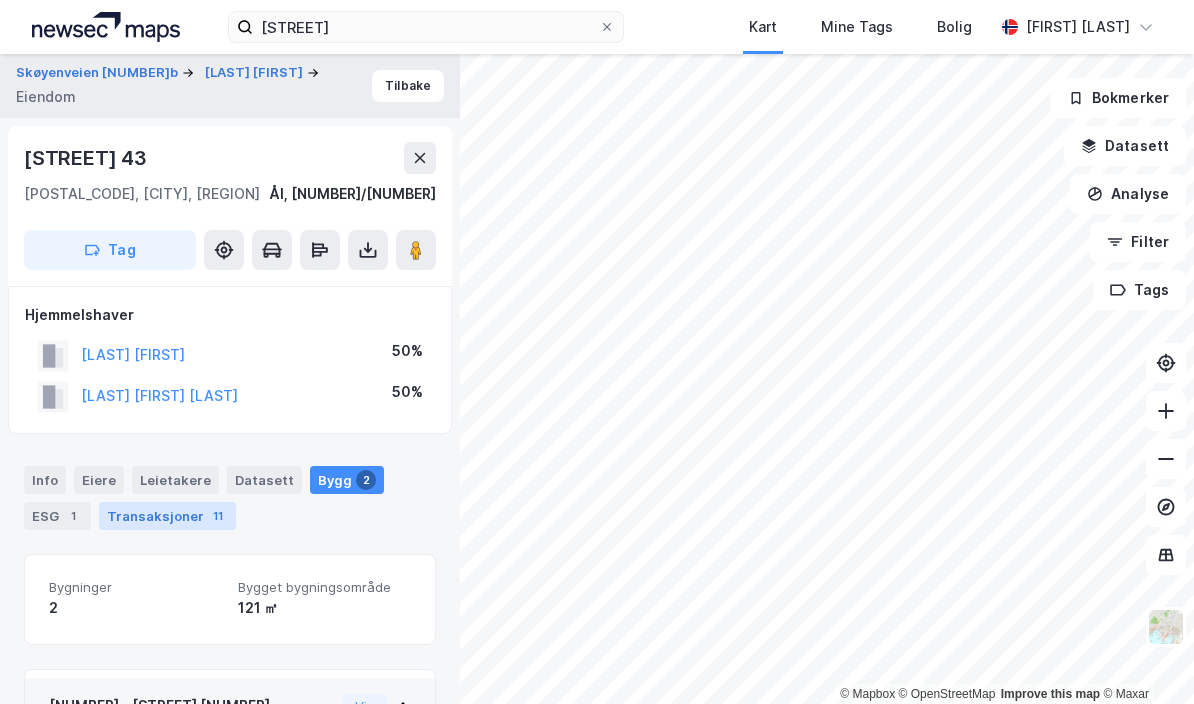 click on "Transaksjoner 11" at bounding box center (167, 516) 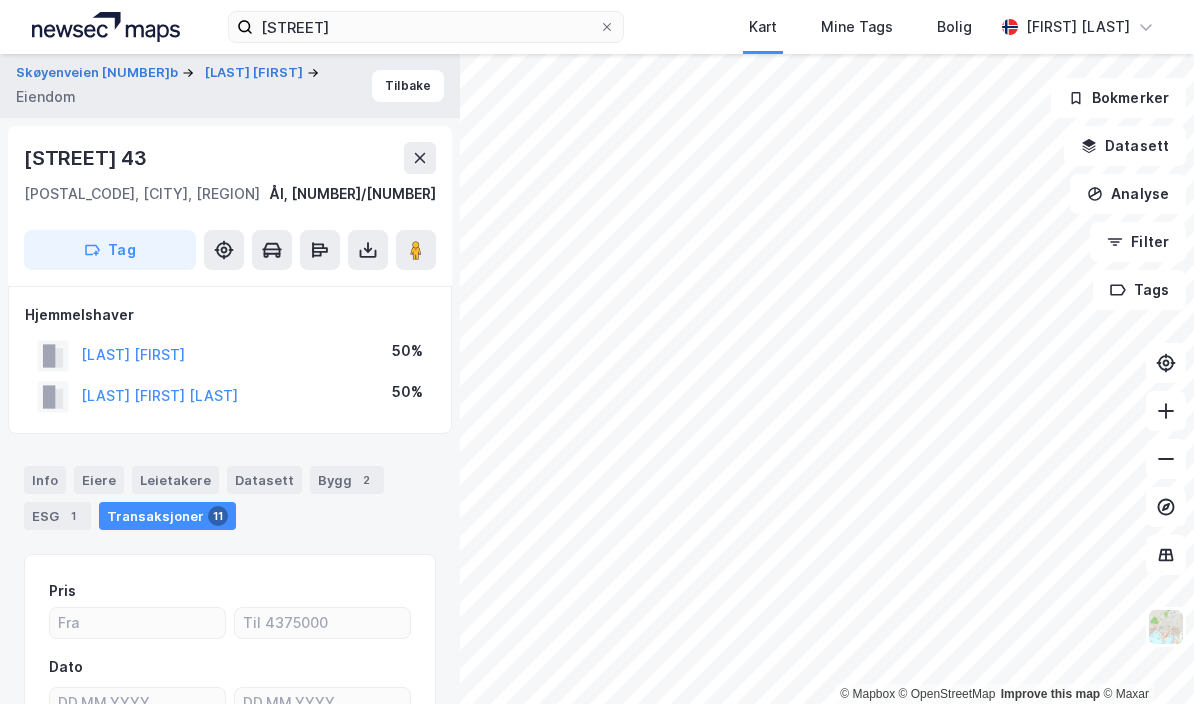 scroll, scrollTop: 0, scrollLeft: 0, axis: both 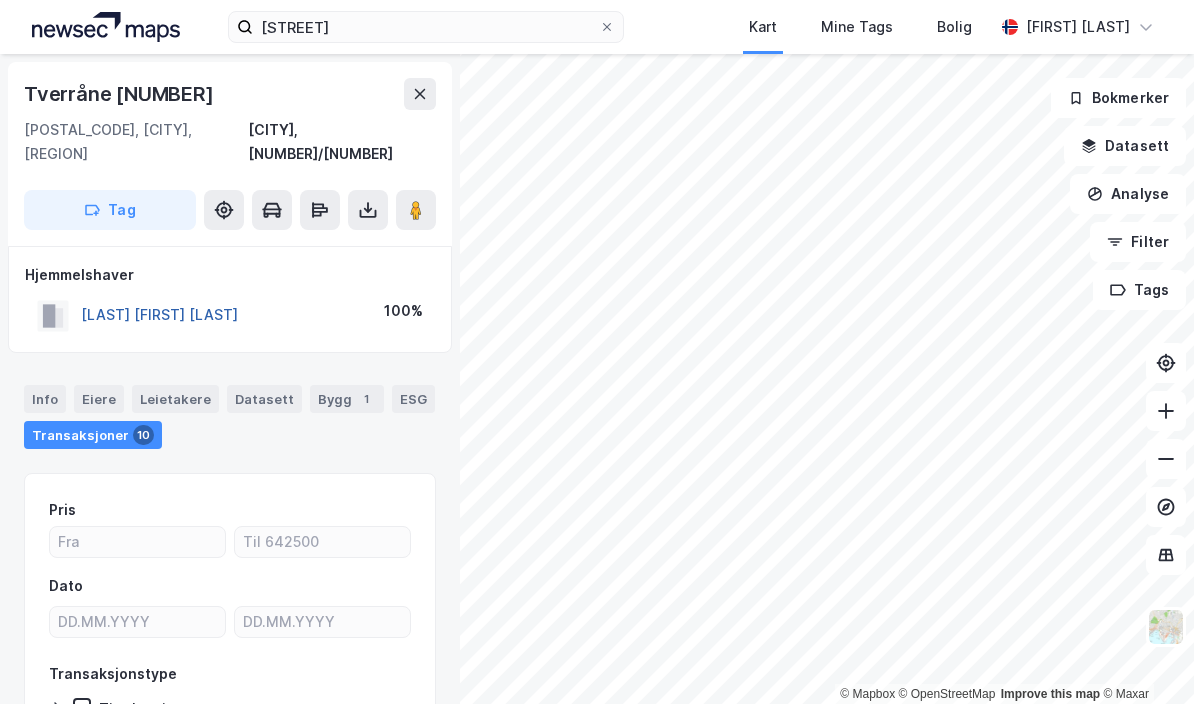 click on "[LAST] [FIRST] [LAST]" at bounding box center (0, 0) 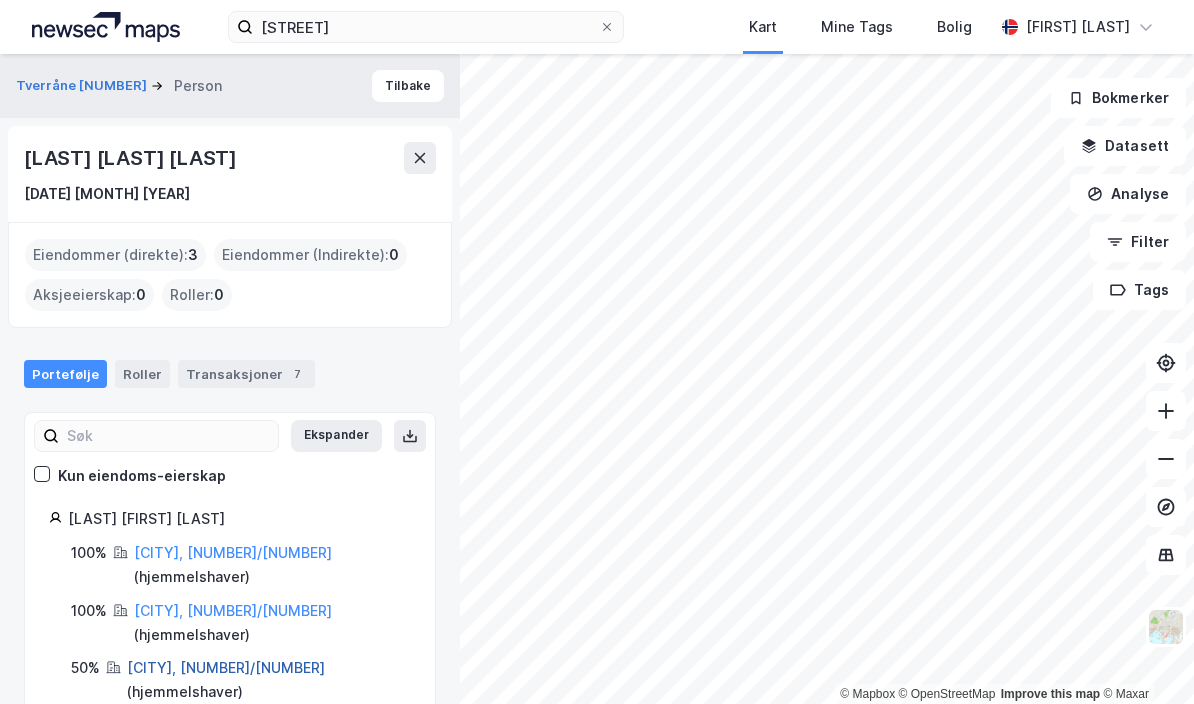 click on "[CITY], [NUMBER]/[NUMBER]" at bounding box center [226, 667] 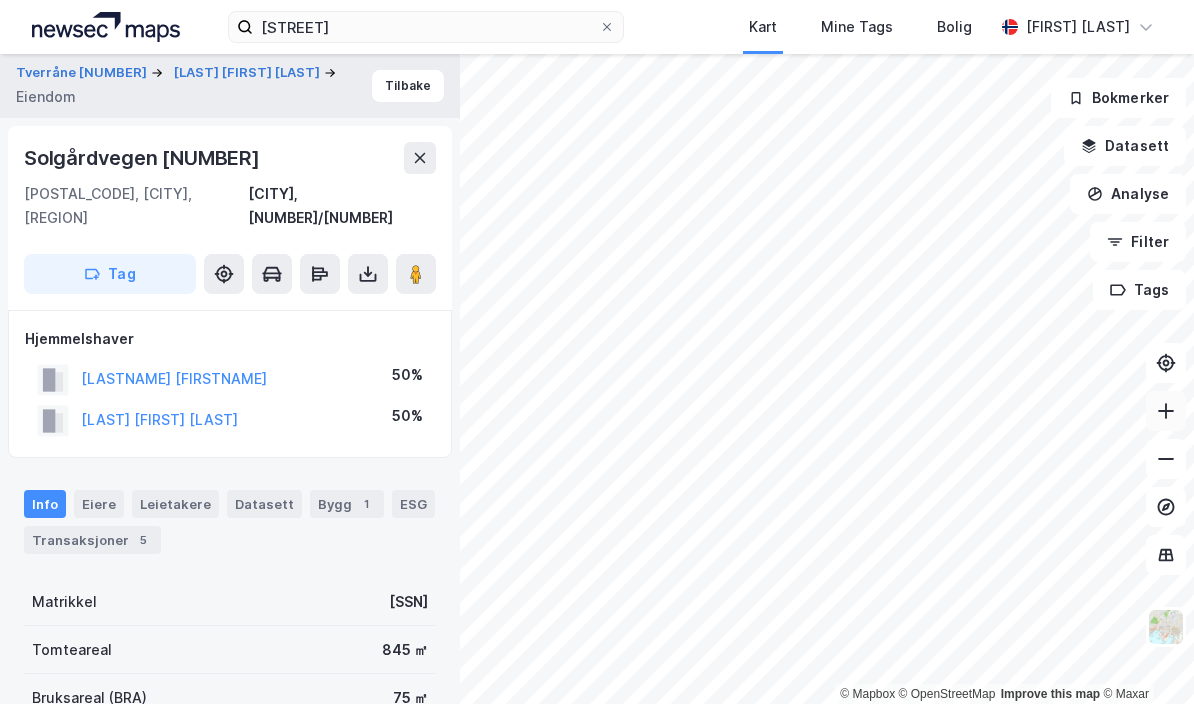 click 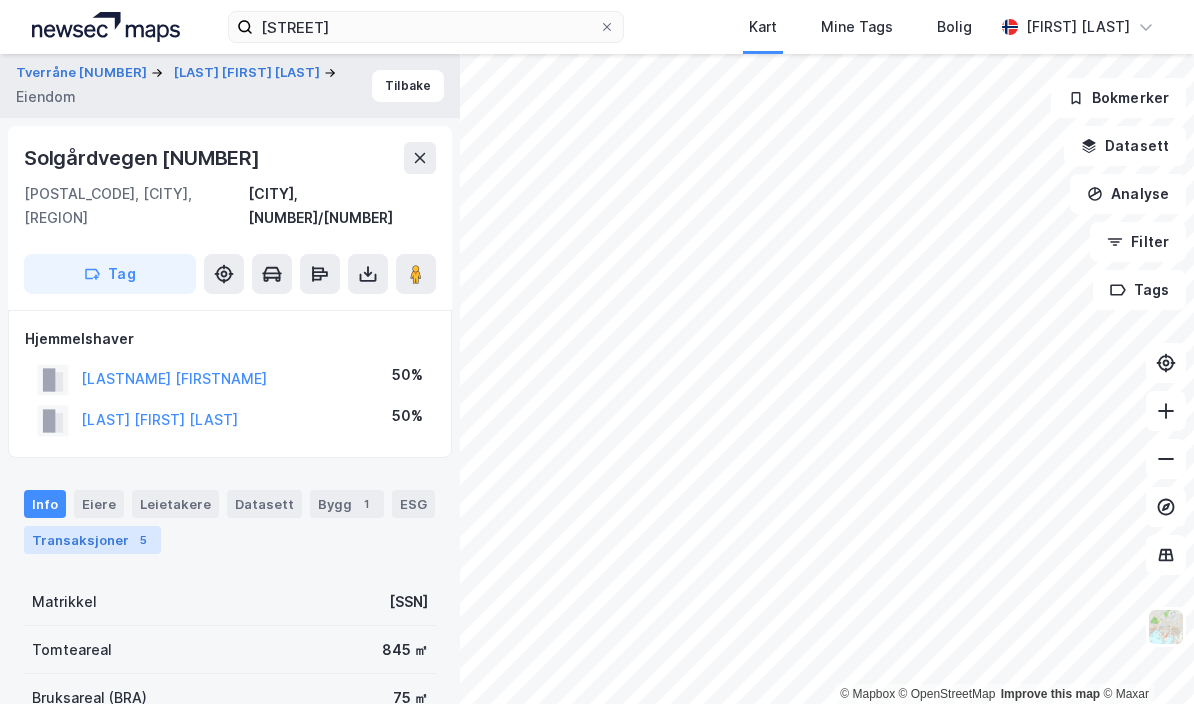 click on "Transaksjoner 5" at bounding box center [92, 540] 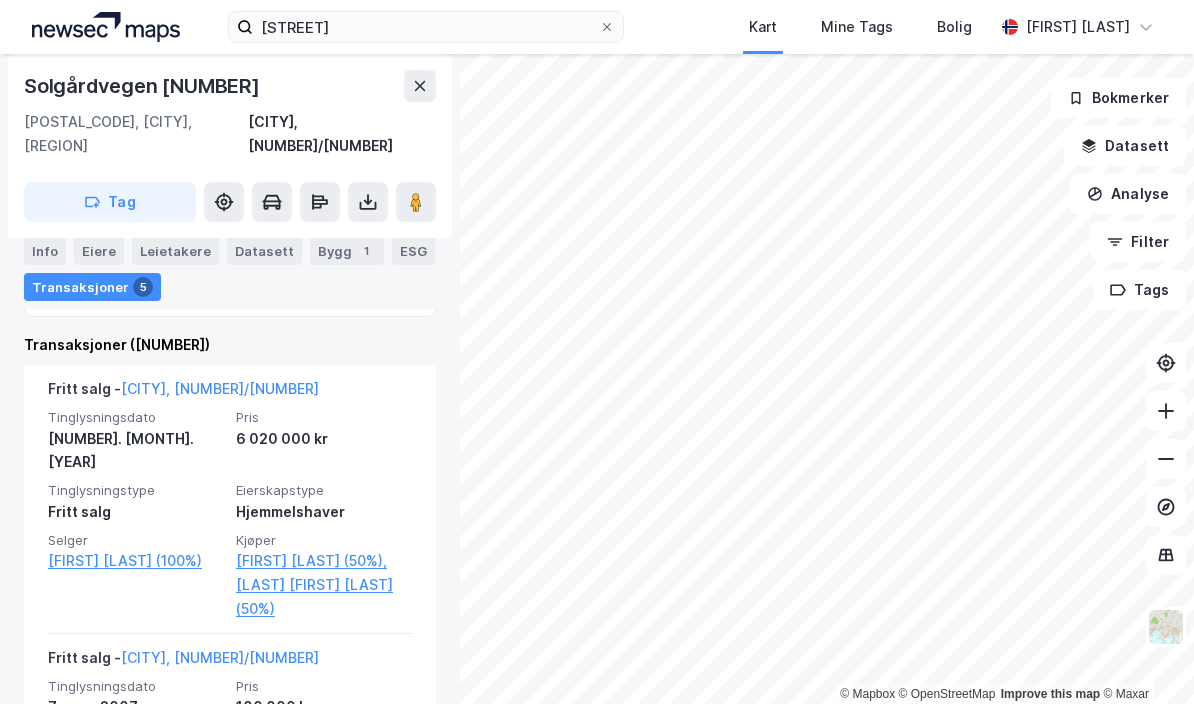 scroll, scrollTop: 545, scrollLeft: 0, axis: vertical 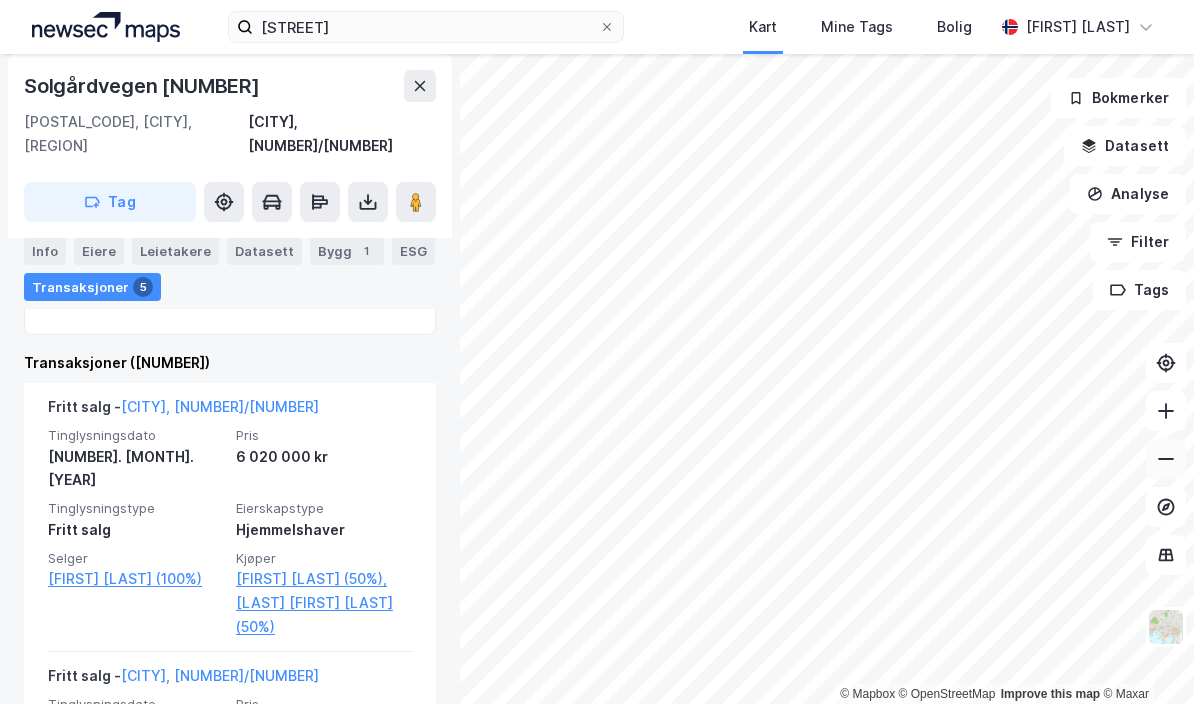 click at bounding box center [1166, 459] 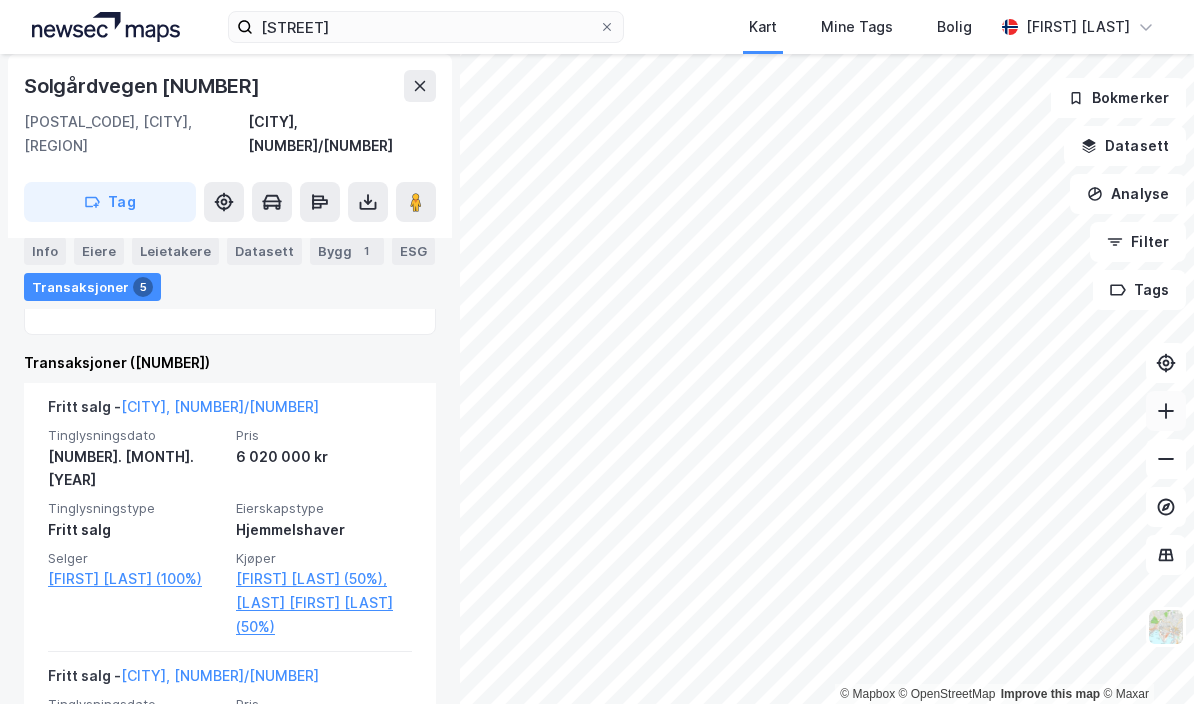 click 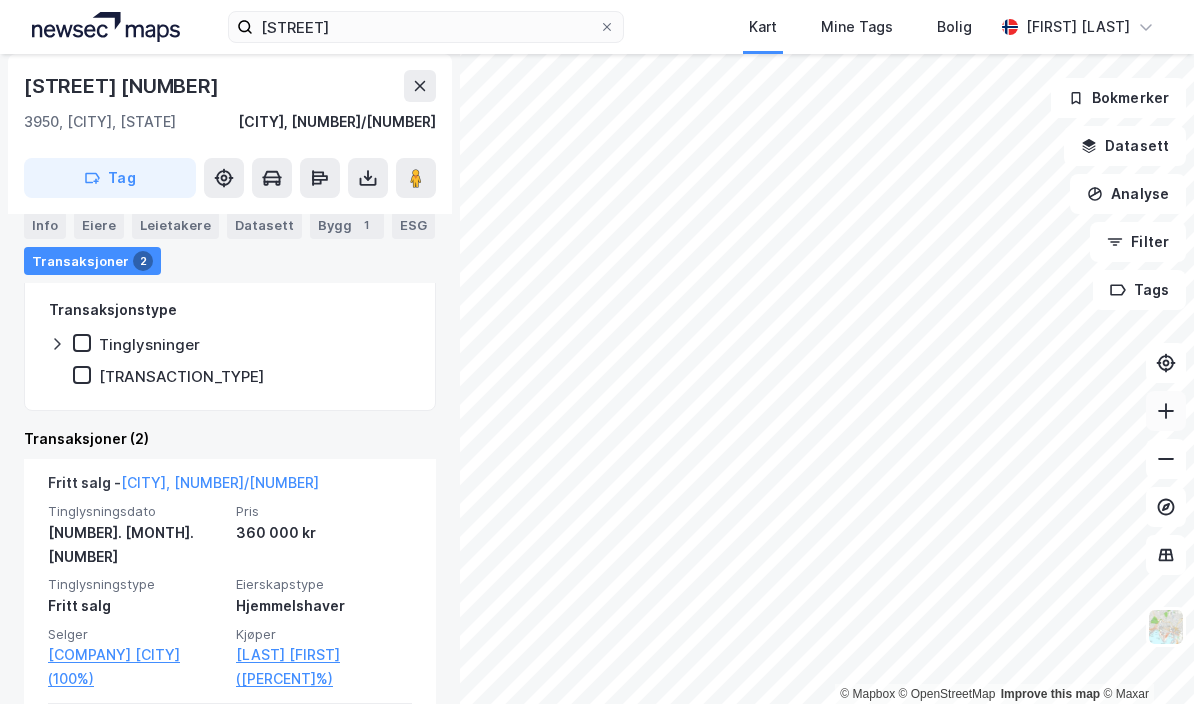 scroll, scrollTop: 29, scrollLeft: 0, axis: vertical 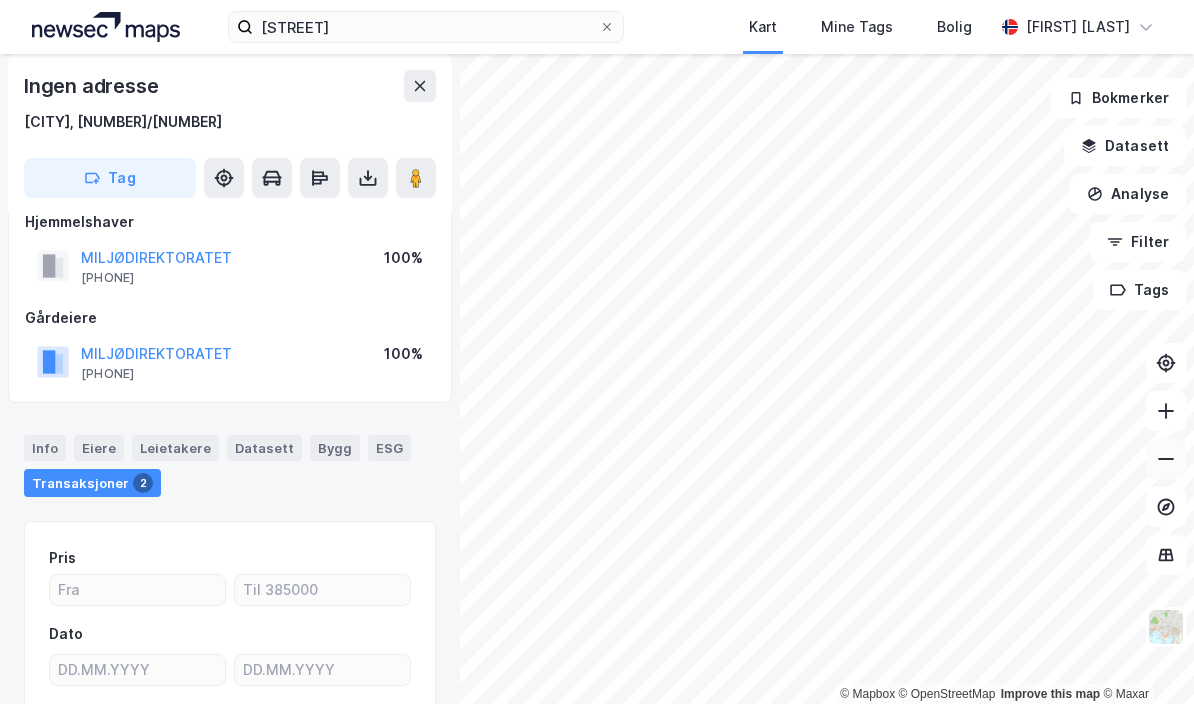 click 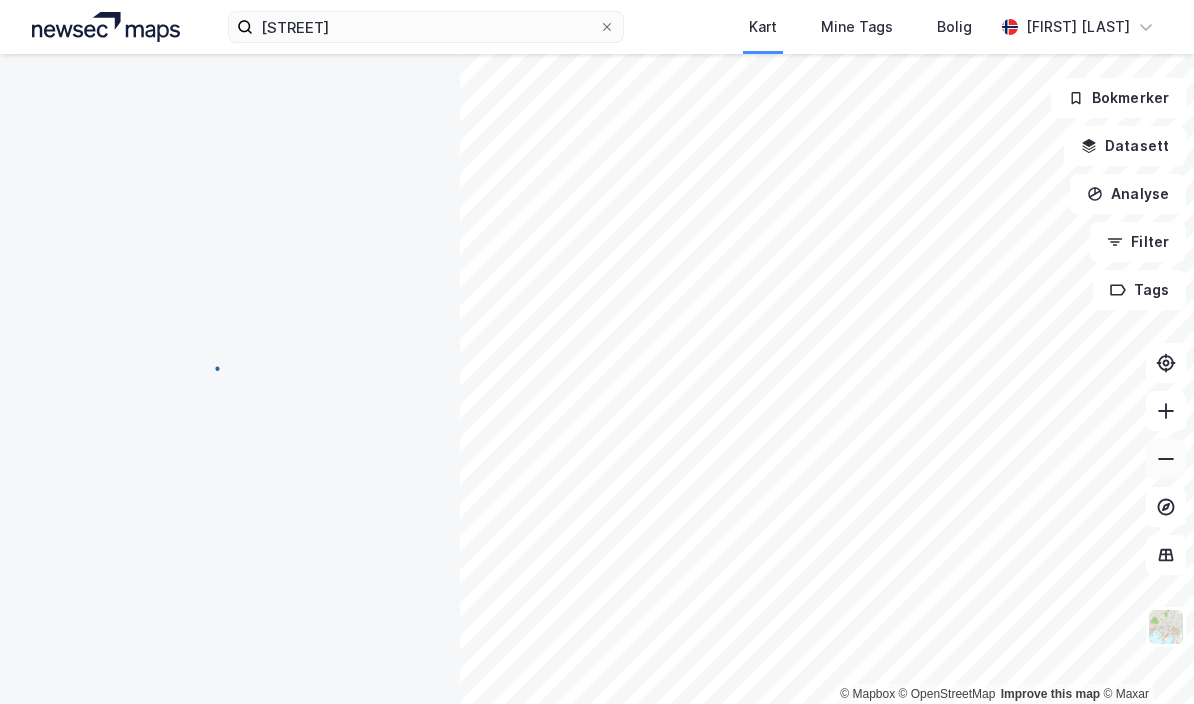 scroll, scrollTop: 29, scrollLeft: 0, axis: vertical 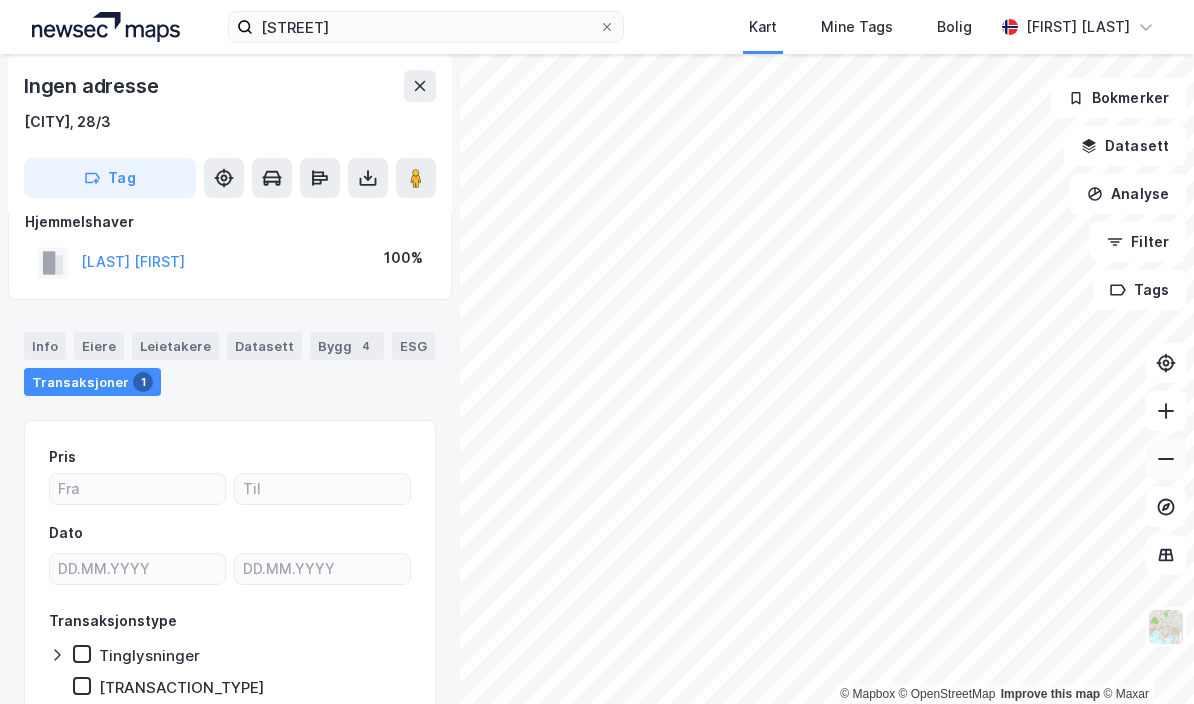 click 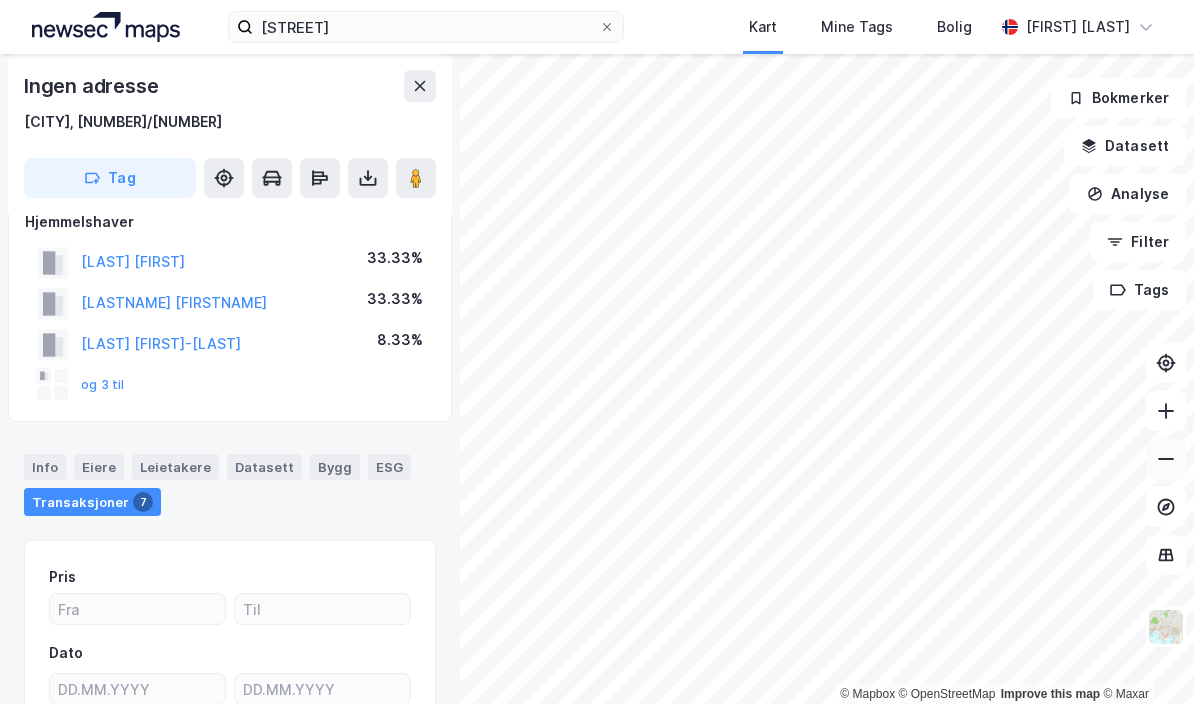 scroll, scrollTop: 29, scrollLeft: 0, axis: vertical 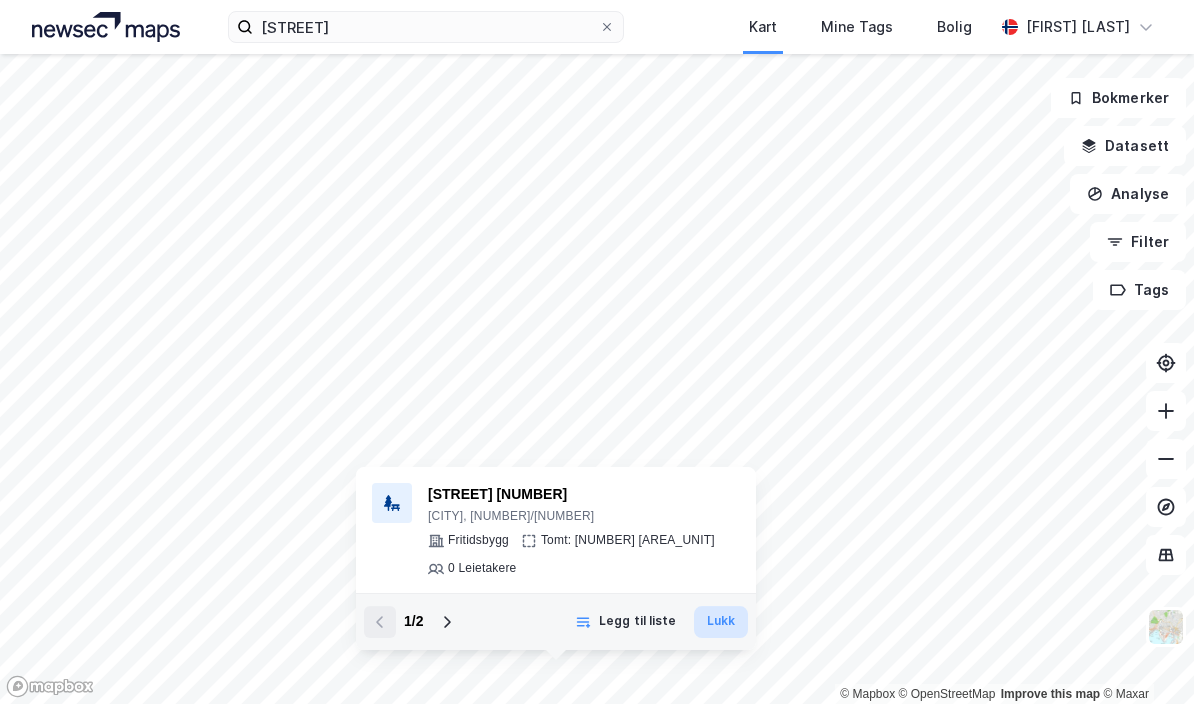 click on "Lukk" at bounding box center [721, 622] 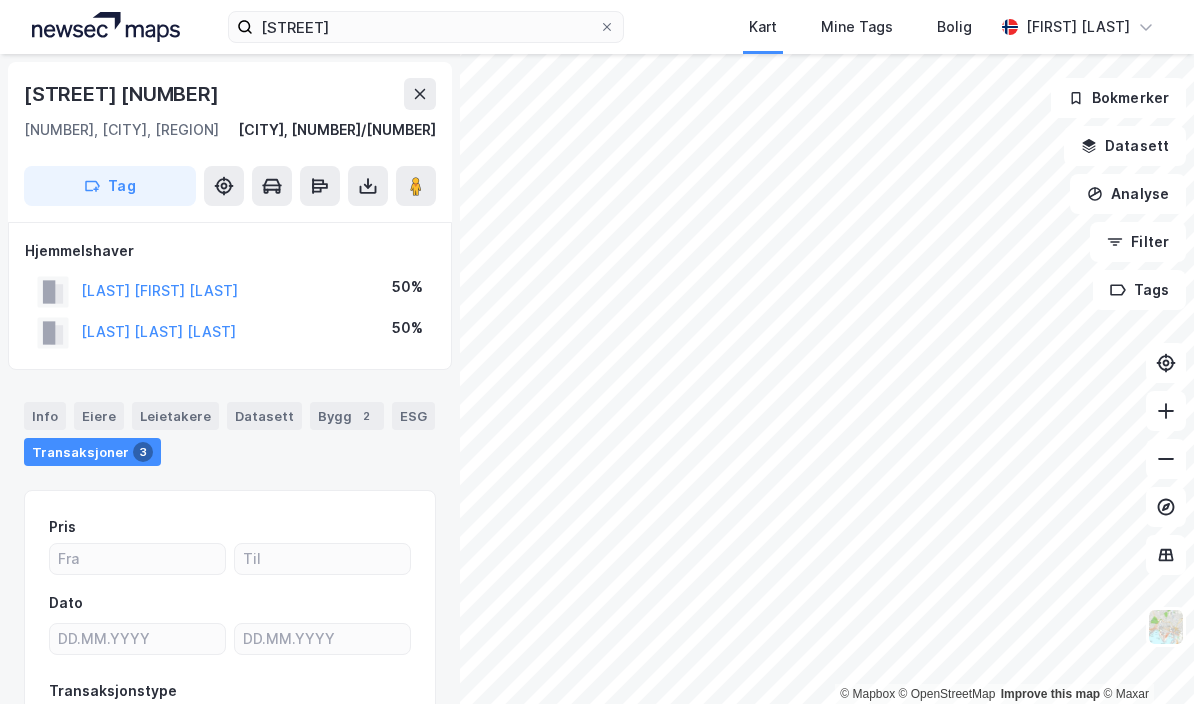 scroll, scrollTop: 27, scrollLeft: 0, axis: vertical 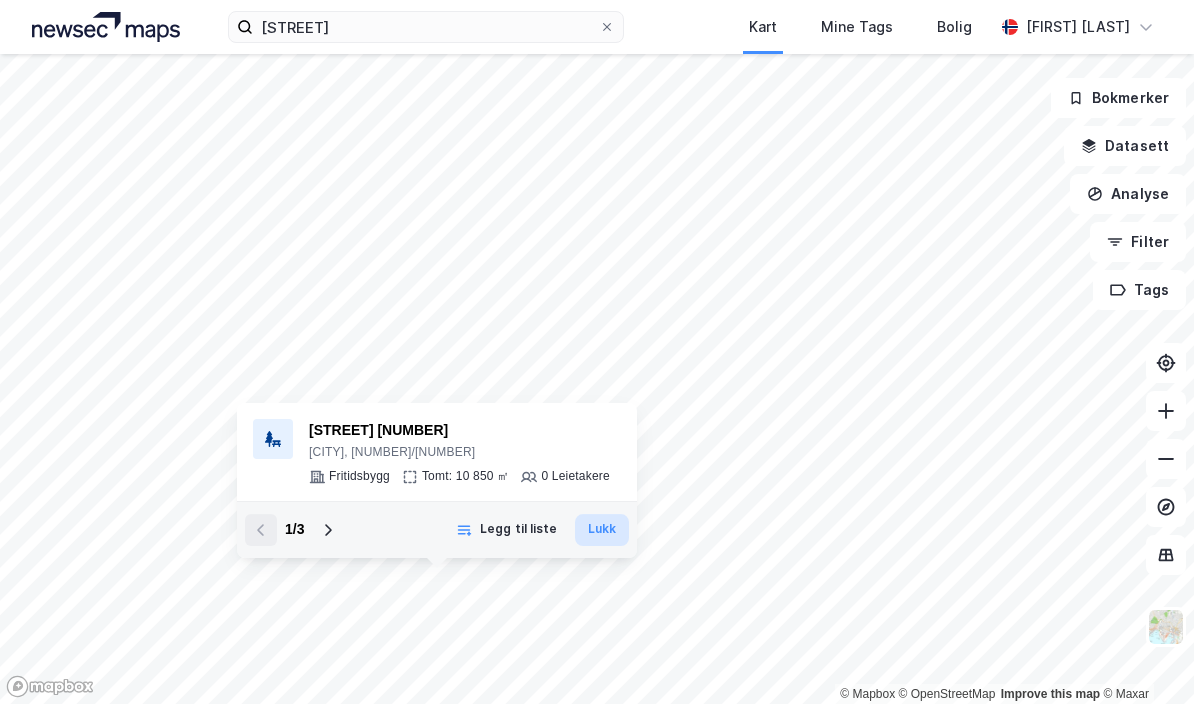 click on "Lukk" at bounding box center (602, 530) 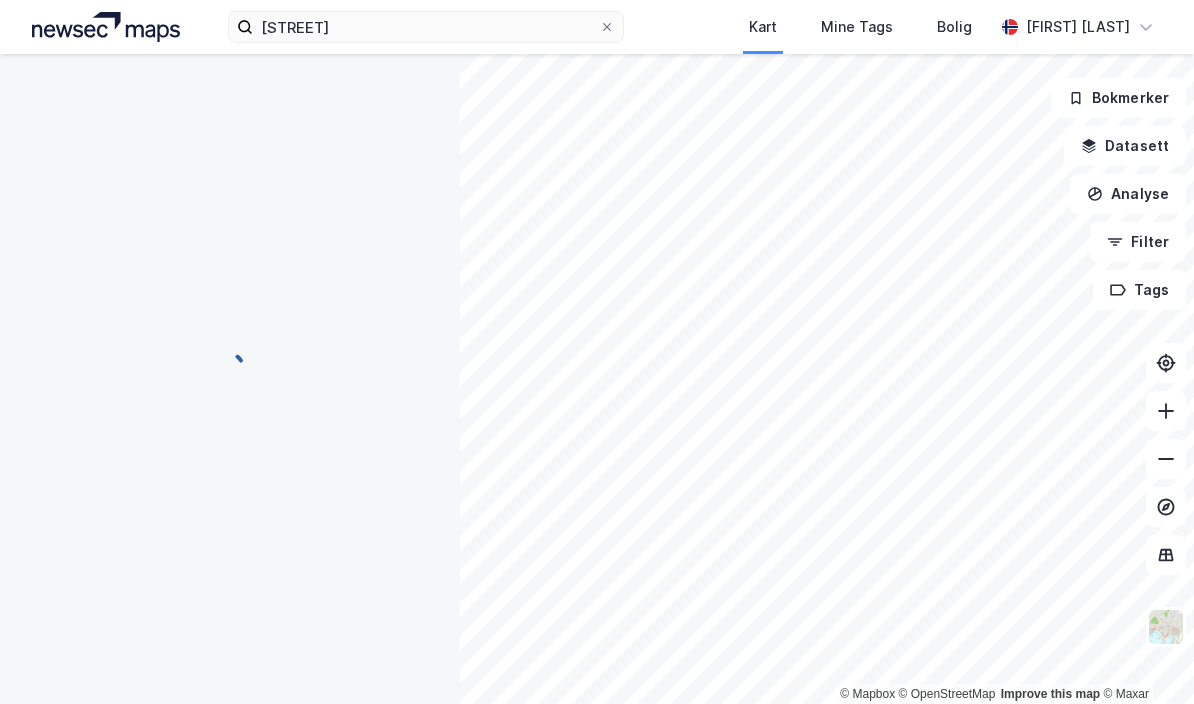 scroll, scrollTop: 27, scrollLeft: 0, axis: vertical 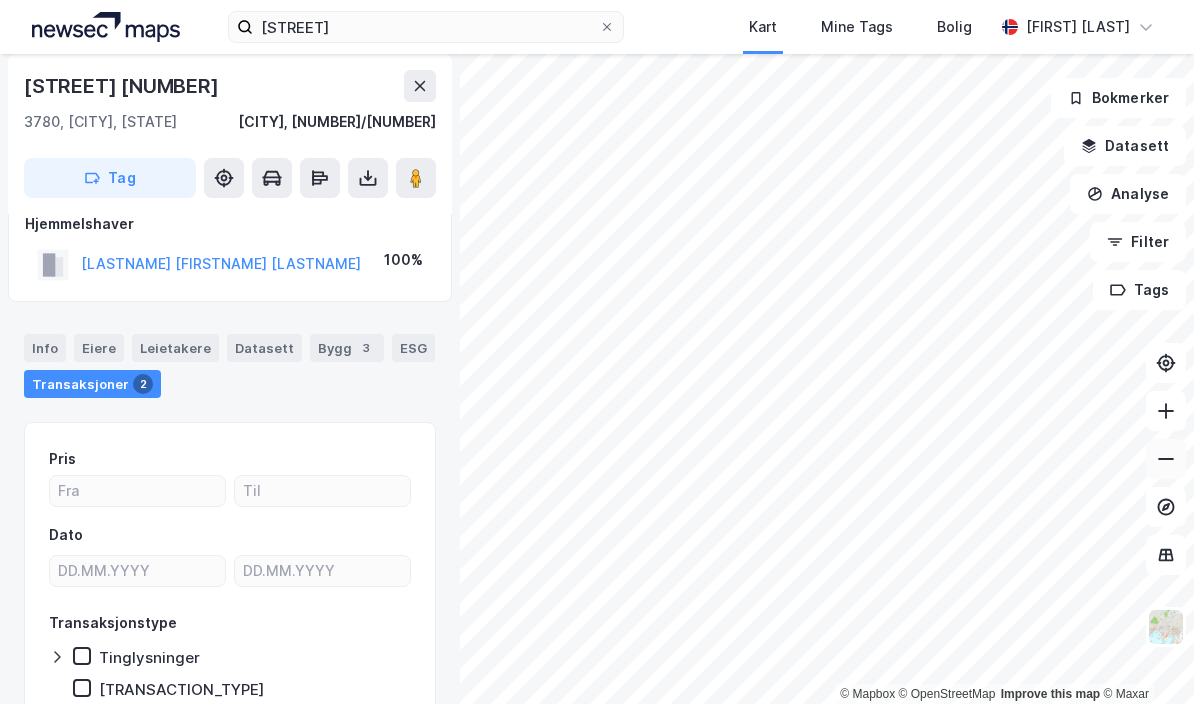 click 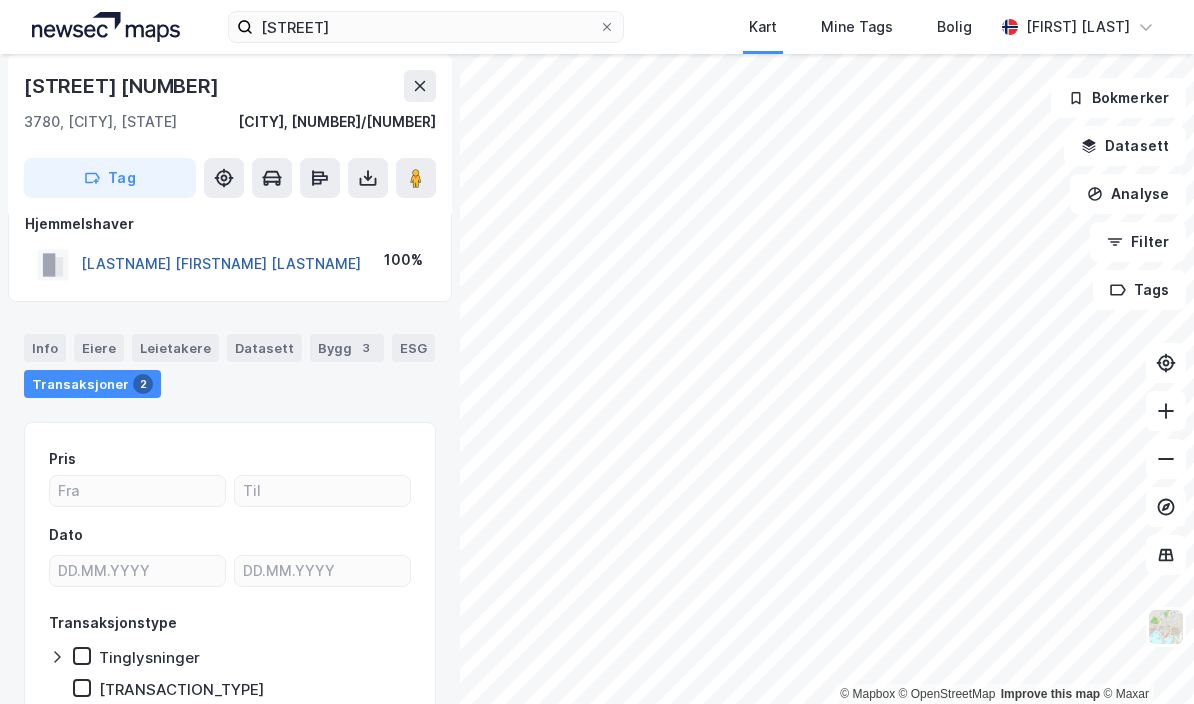 click on "[LASTNAME] [FIRSTNAME] [LASTNAME]" at bounding box center [0, 0] 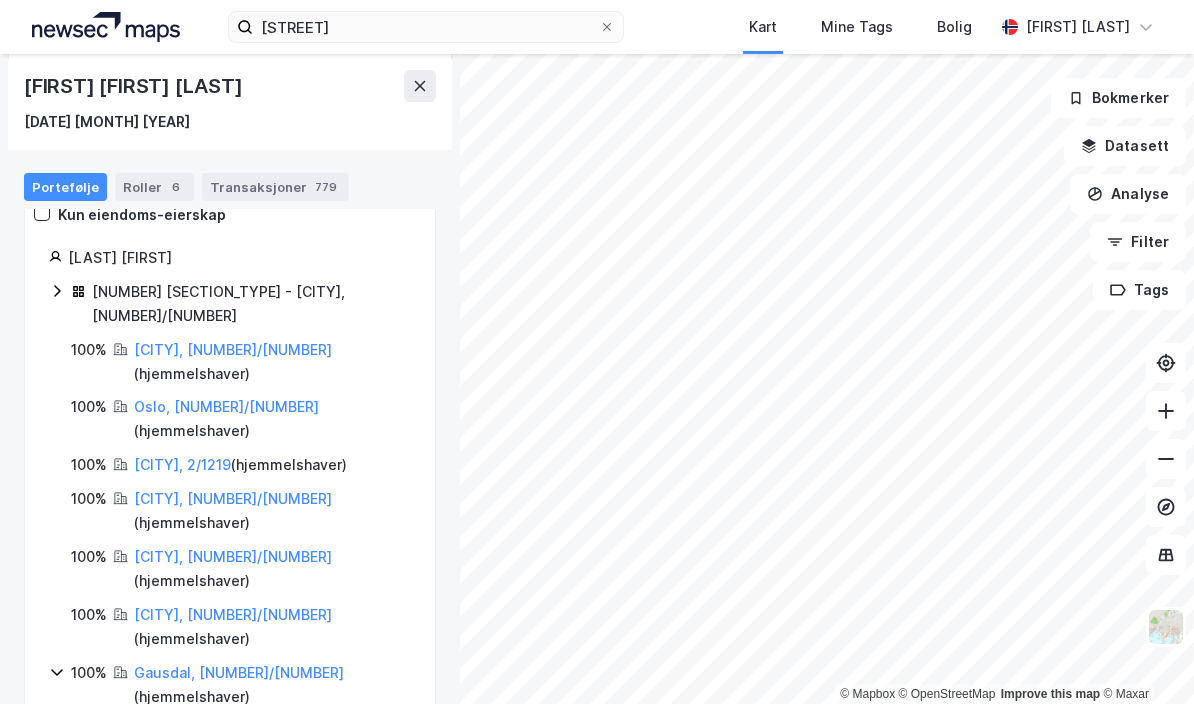 scroll, scrollTop: 260, scrollLeft: 0, axis: vertical 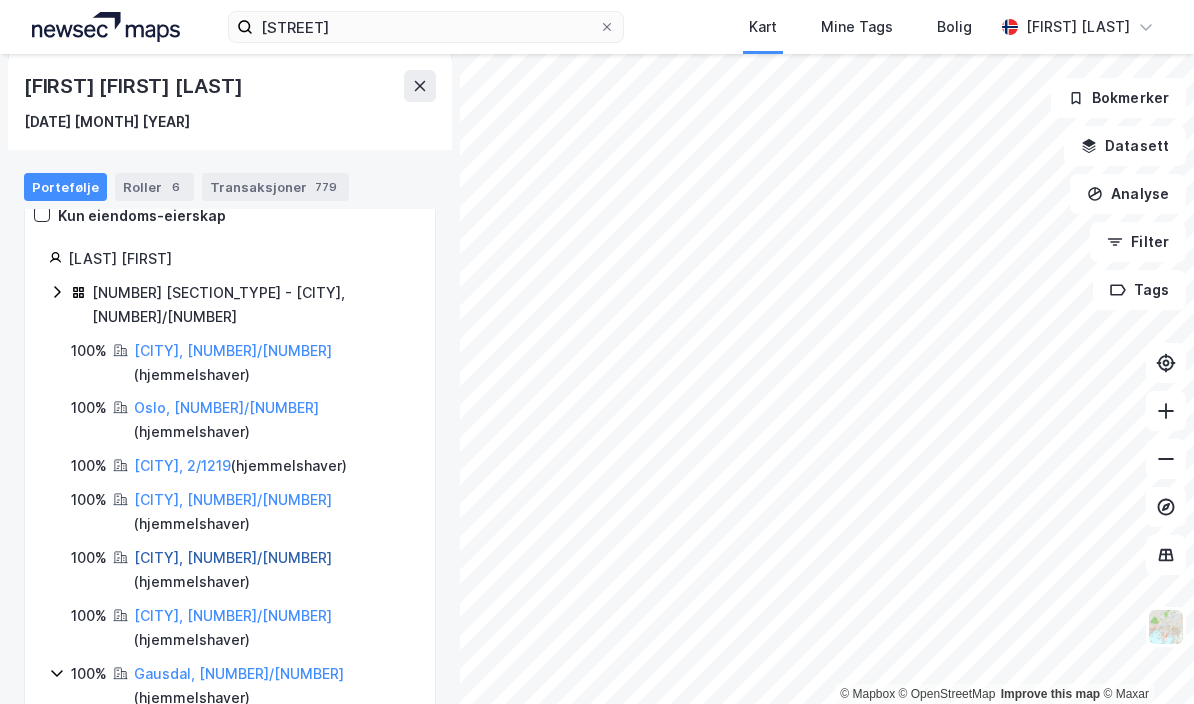 click on "[CITY], [NUMBER]/[NUMBER]" at bounding box center (233, 557) 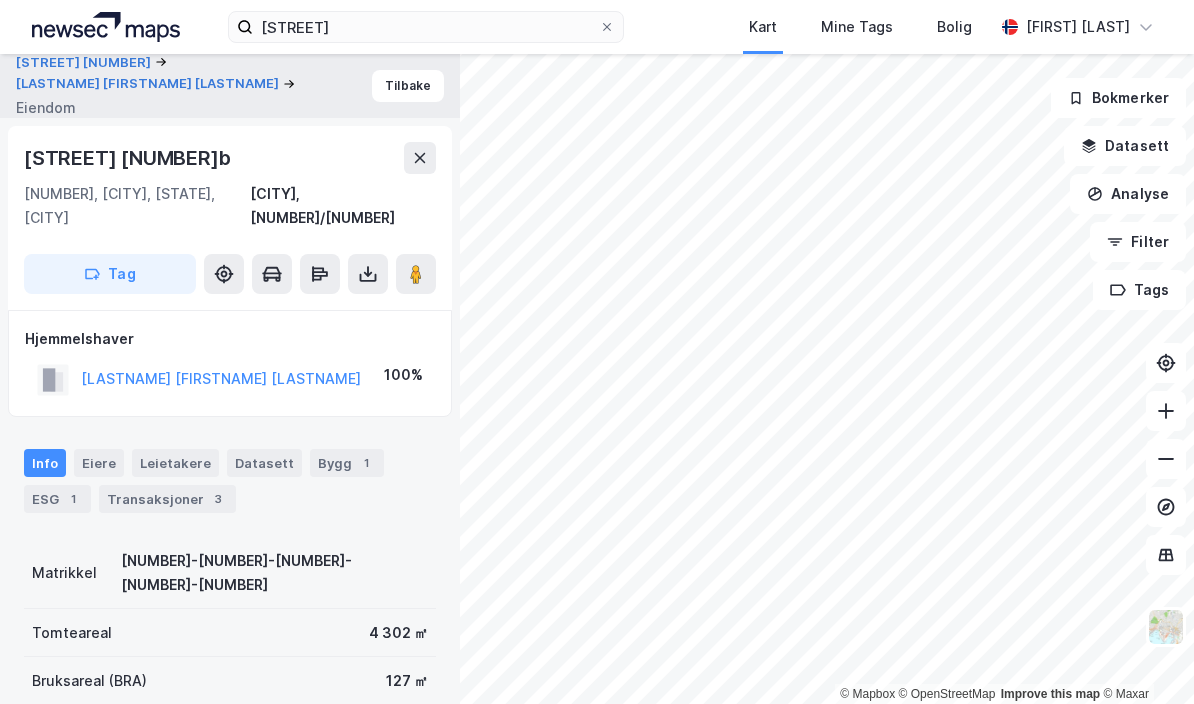 scroll, scrollTop: 27, scrollLeft: 0, axis: vertical 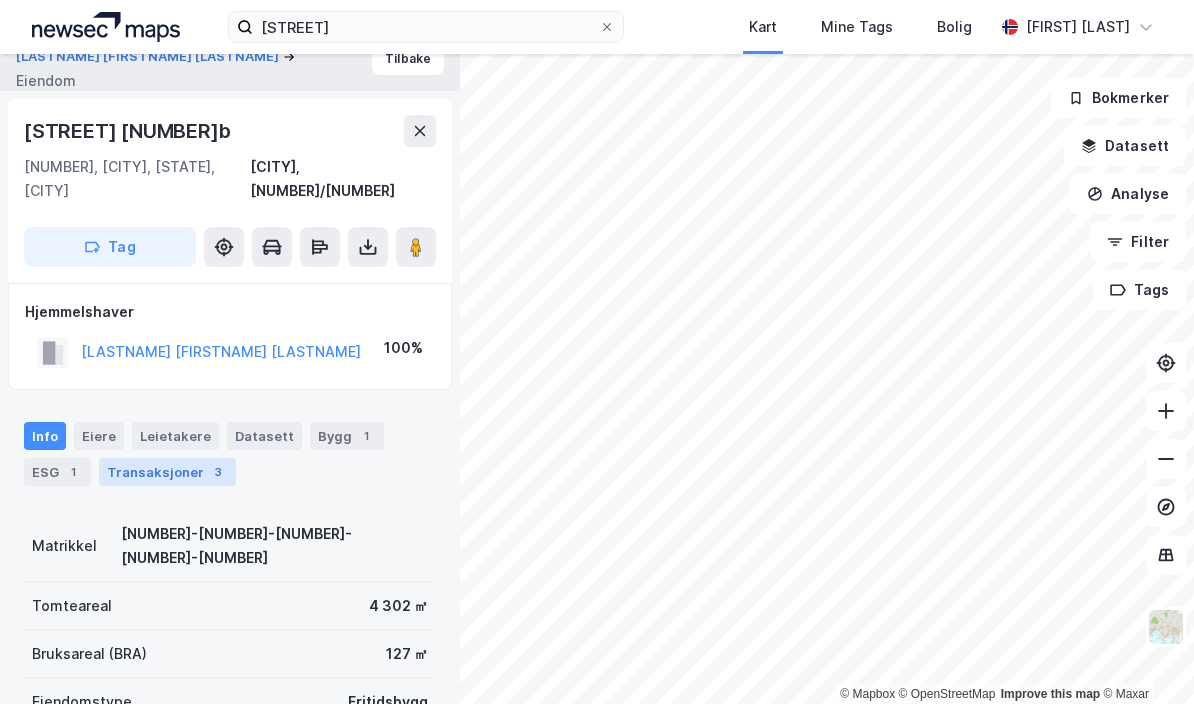 click on "Transaksjoner 3" at bounding box center (167, 472) 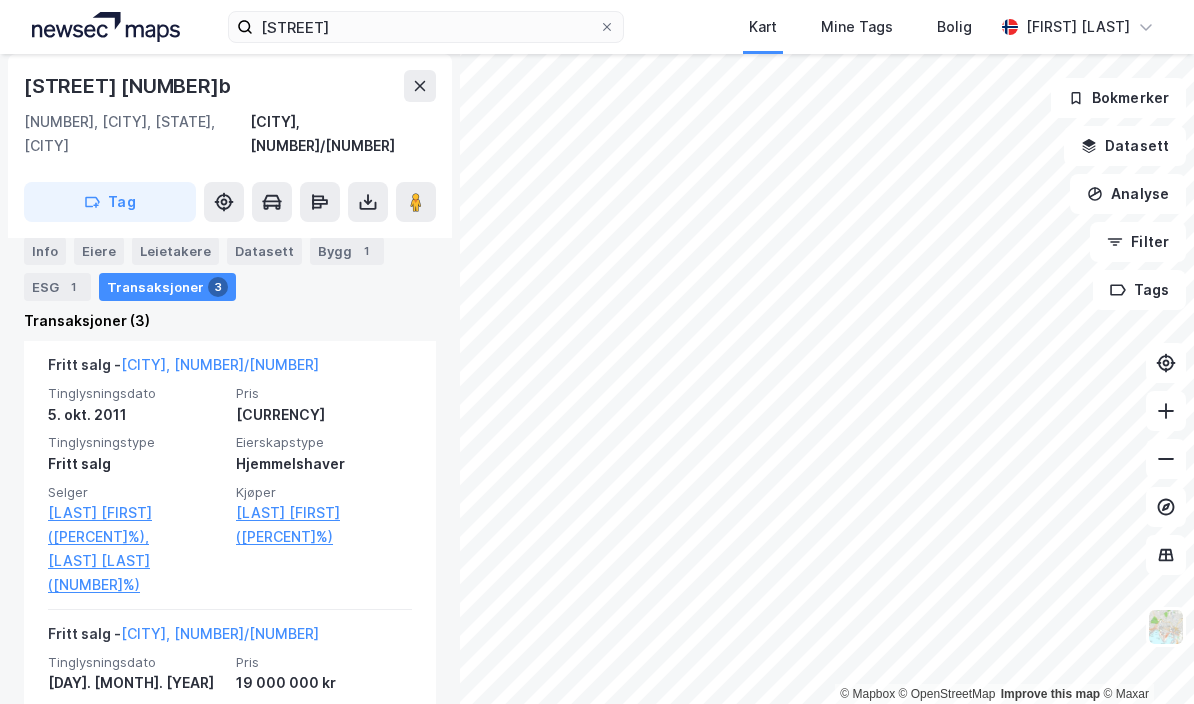 scroll, scrollTop: 531, scrollLeft: 0, axis: vertical 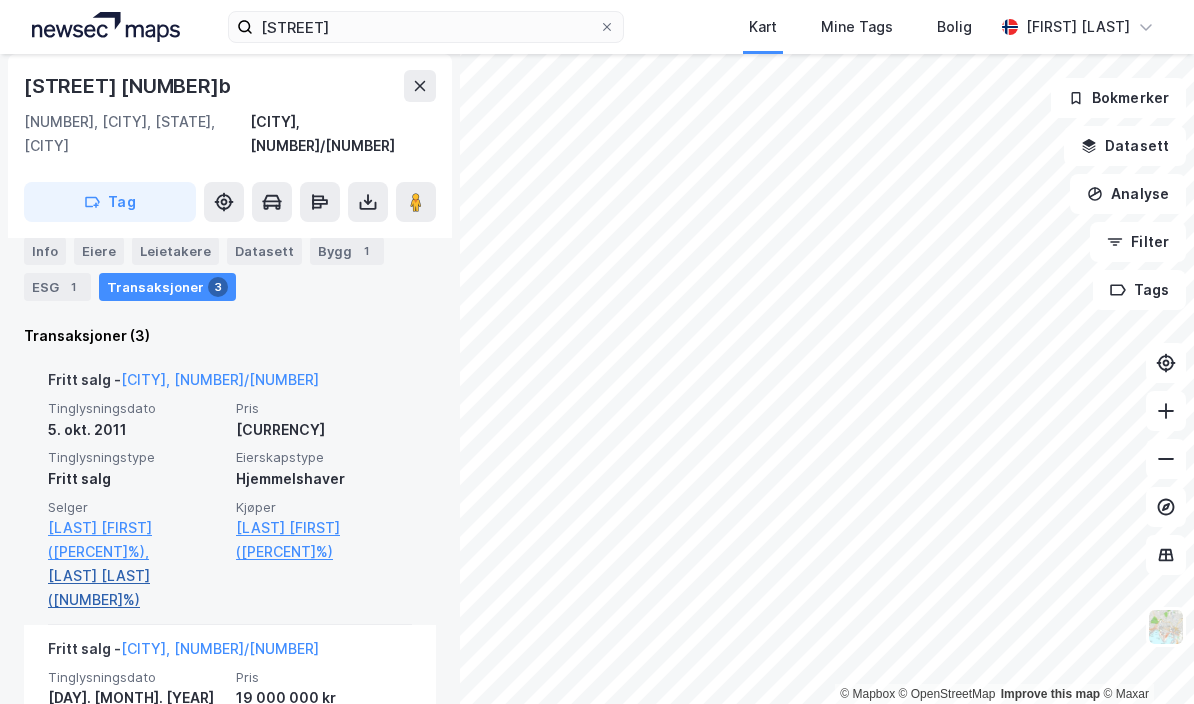 click on "[LAST] [LAST] ([NUMBER]%)" at bounding box center (136, 588) 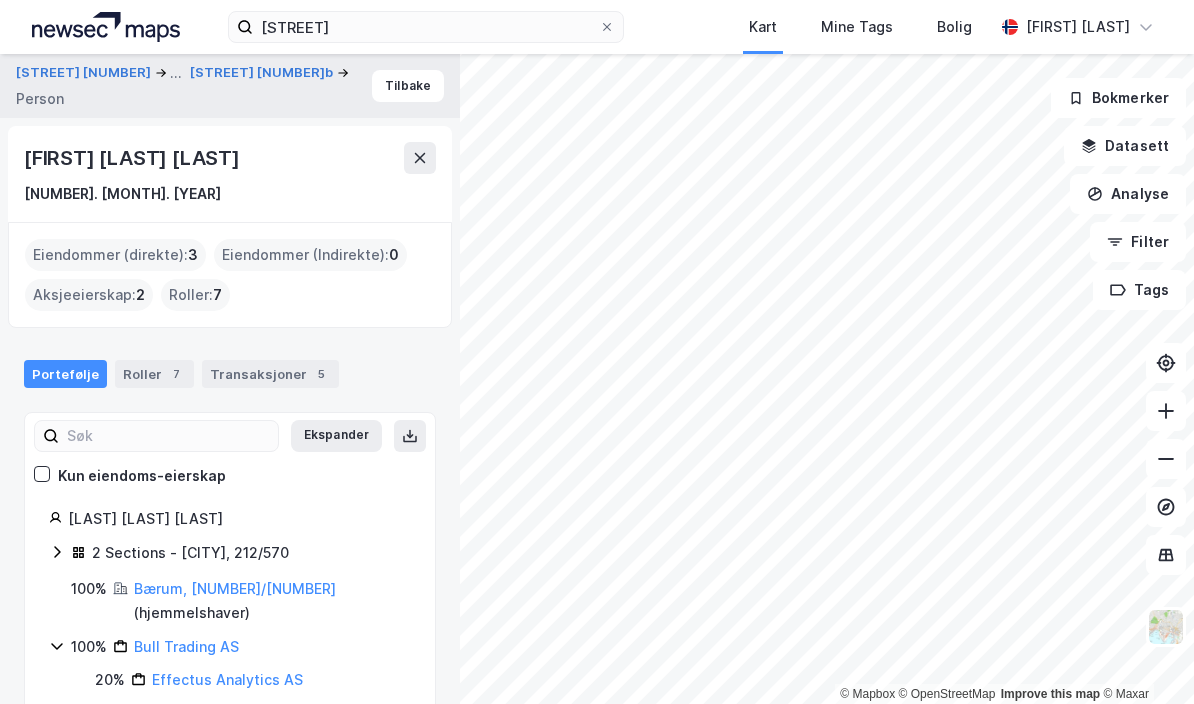 click on "2 Sections - [CITY], 212/570" at bounding box center [230, 554] 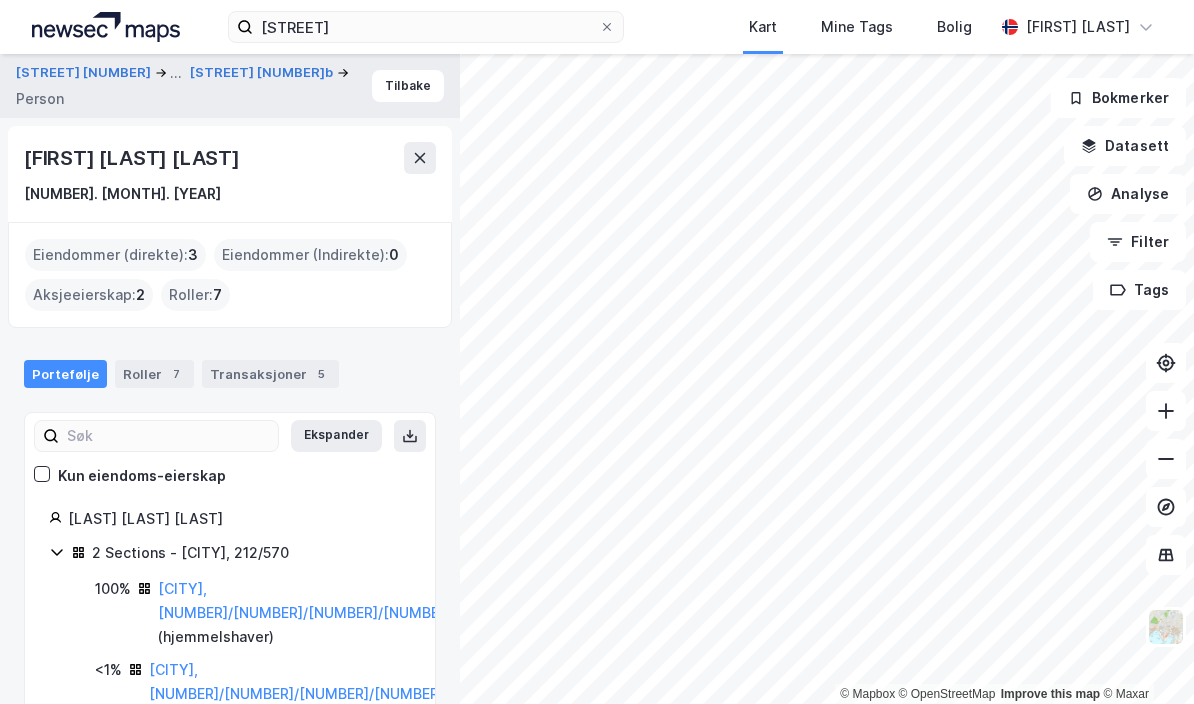 click on "Bærum, [NUMBER]/[NUMBER]" at bounding box center [235, 751] 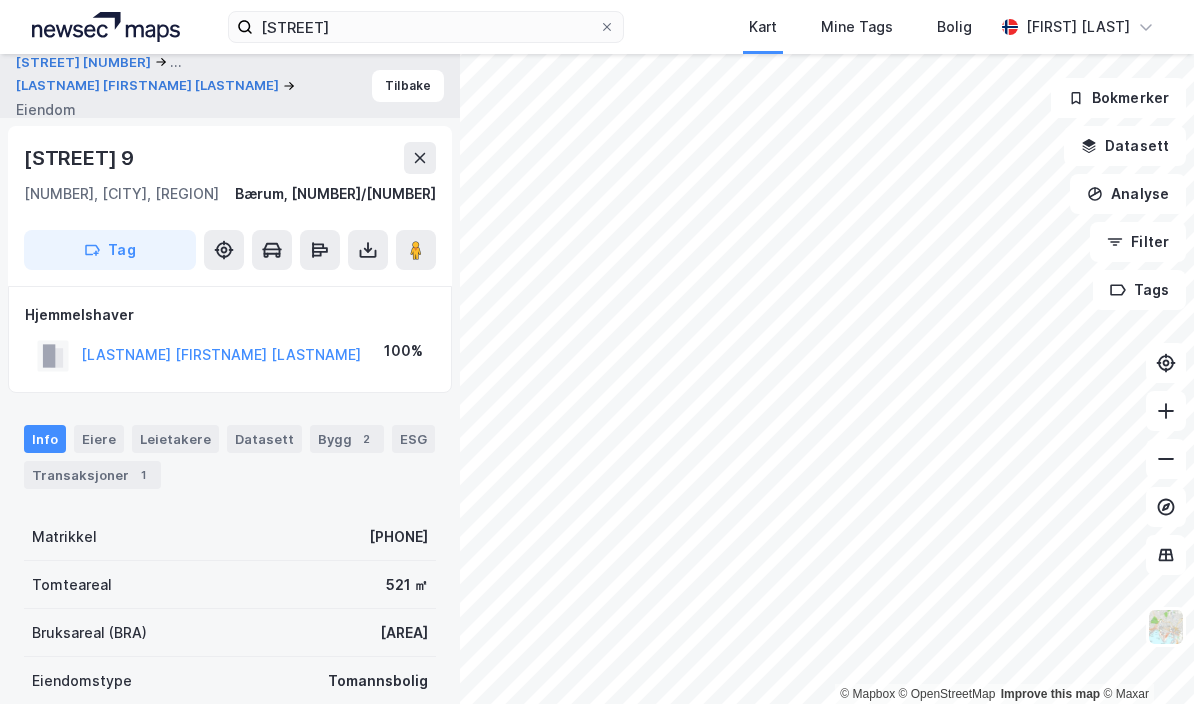 scroll, scrollTop: 0, scrollLeft: 0, axis: both 